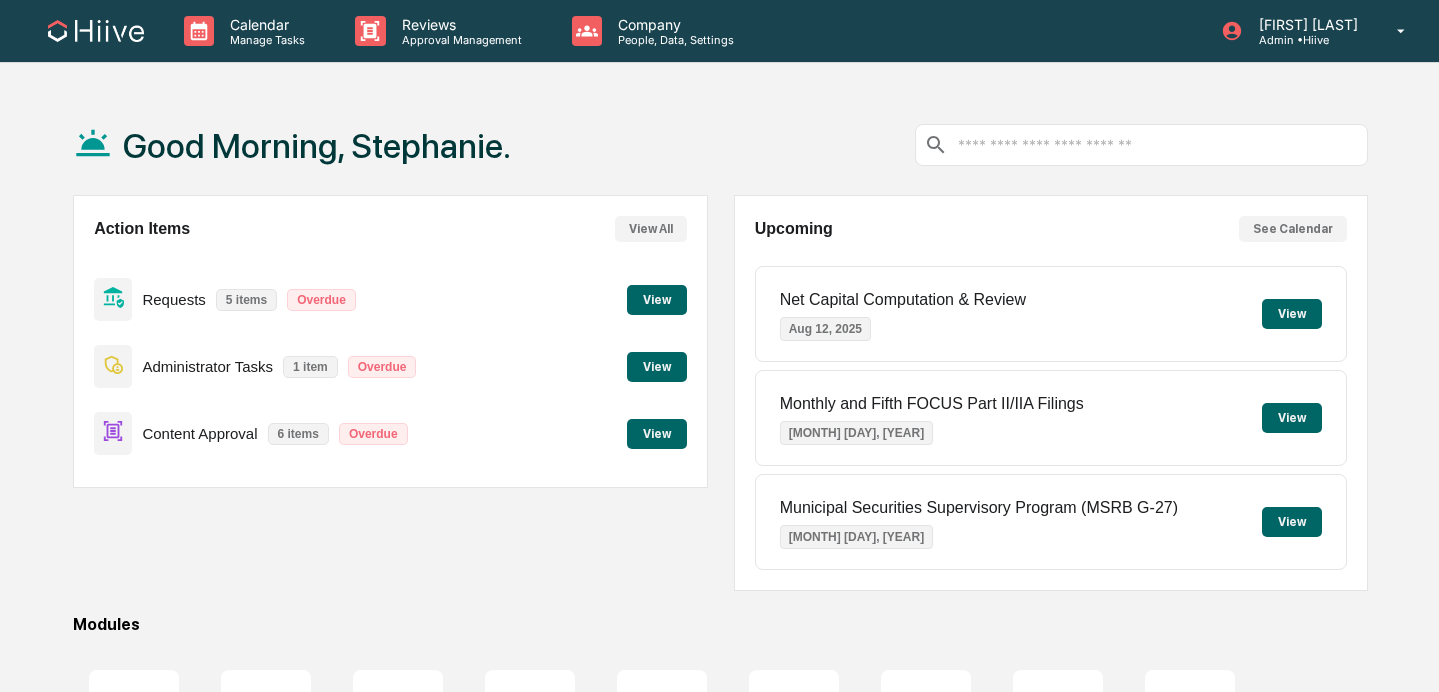 scroll, scrollTop: 0, scrollLeft: 0, axis: both 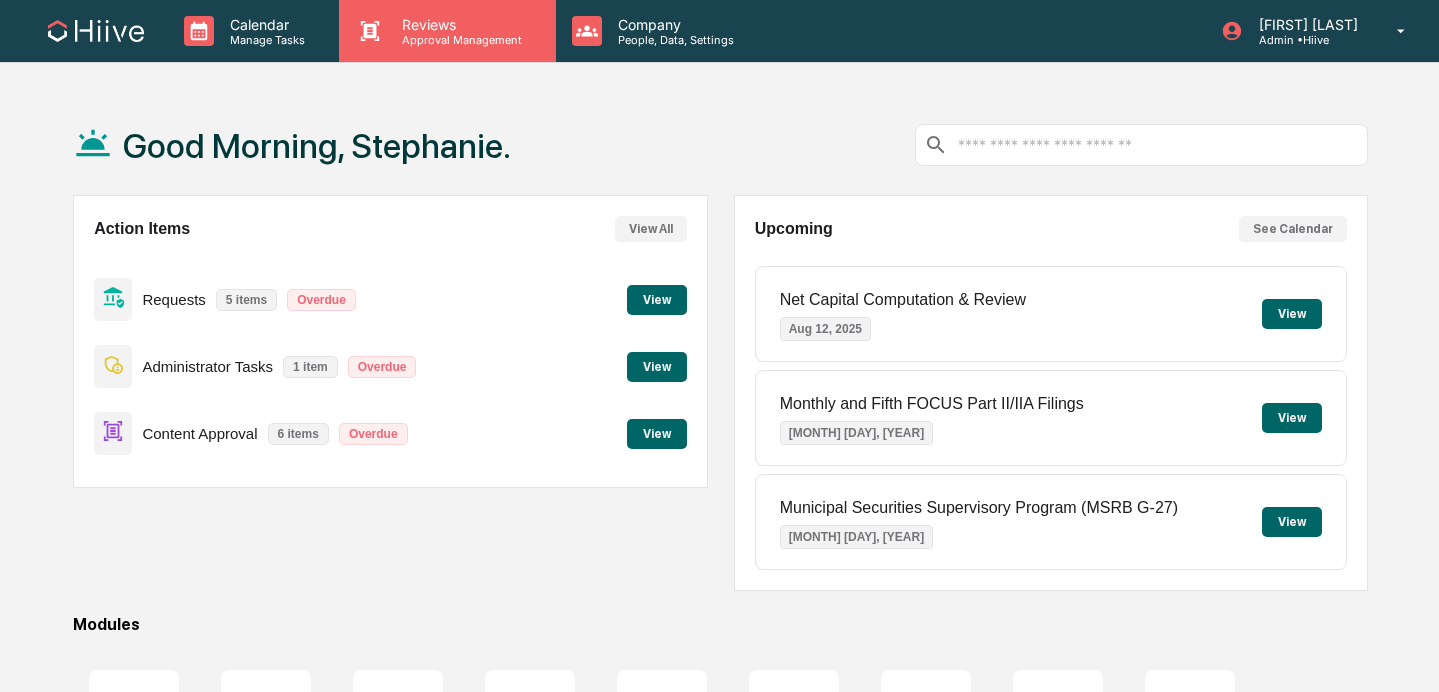 click on "Reviews Approval Management" at bounding box center [447, 31] 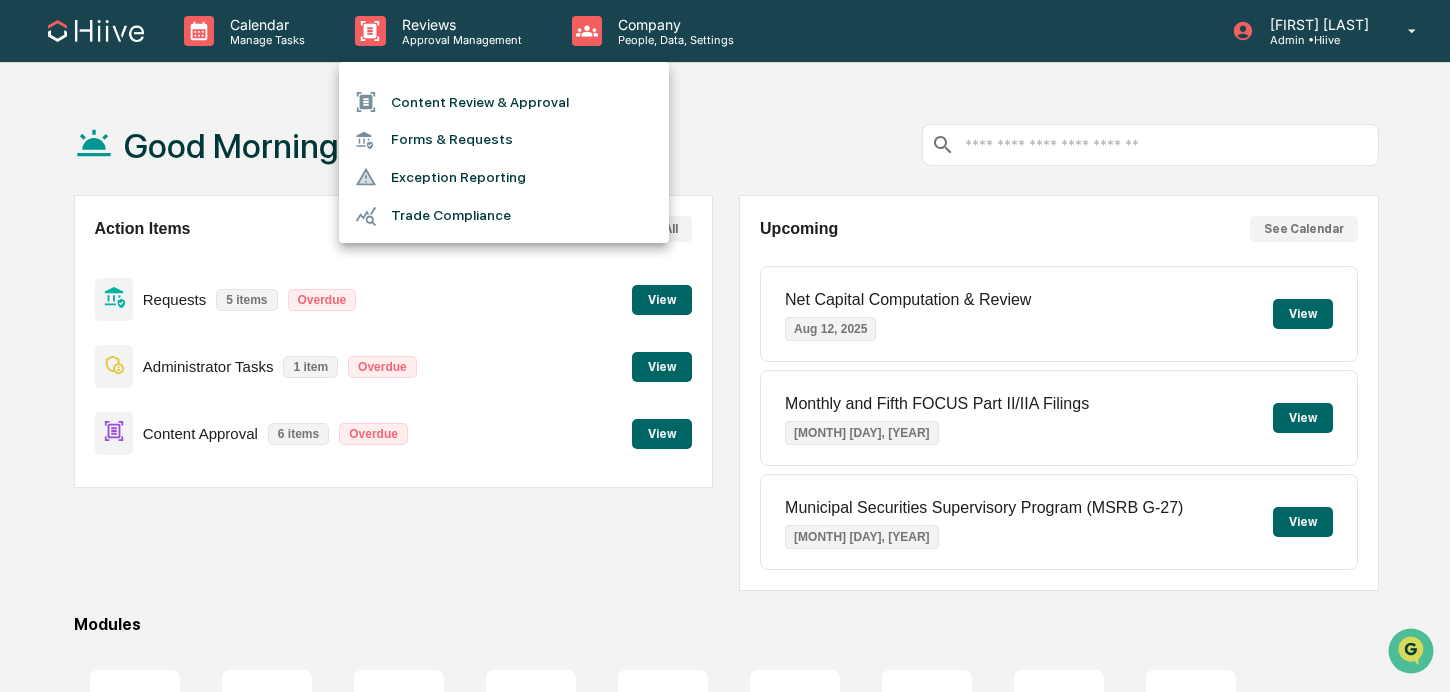click on "Content Review & Approval" at bounding box center (504, 102) 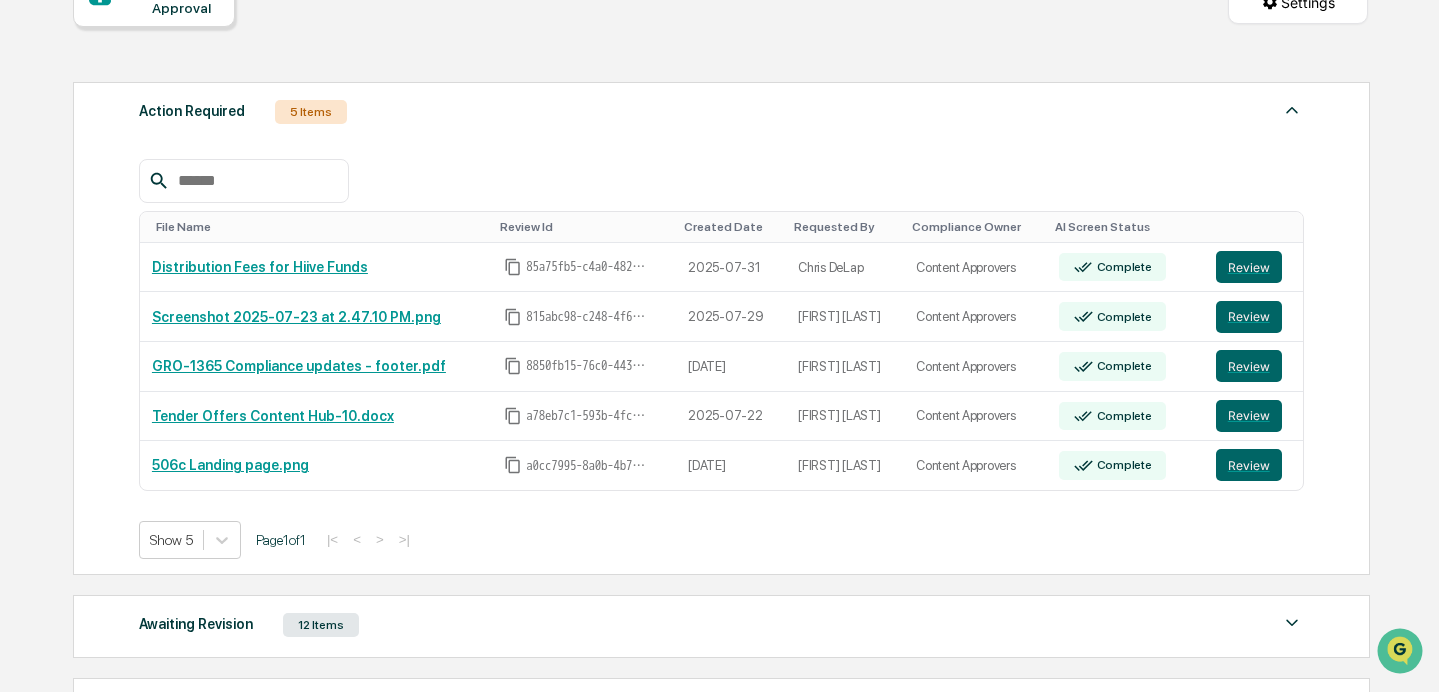 scroll, scrollTop: 225, scrollLeft: 0, axis: vertical 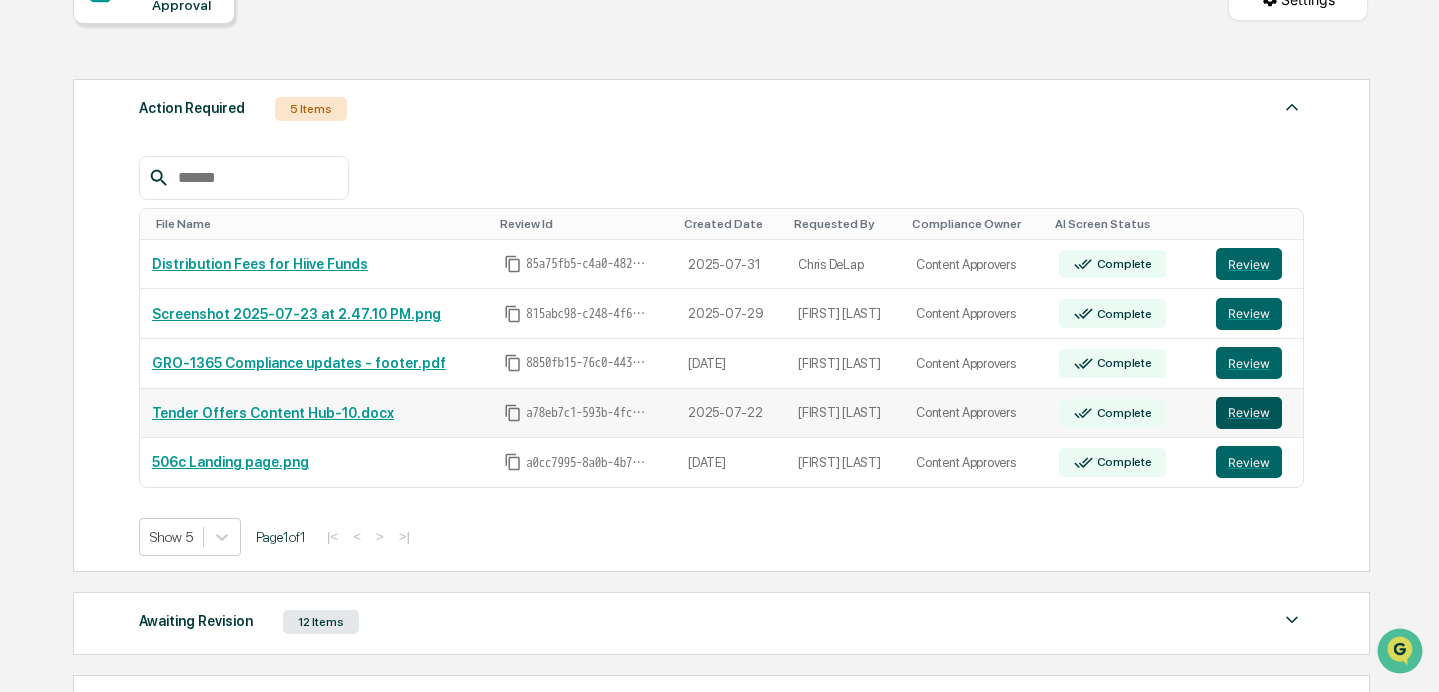 click on "Review" at bounding box center (1249, 413) 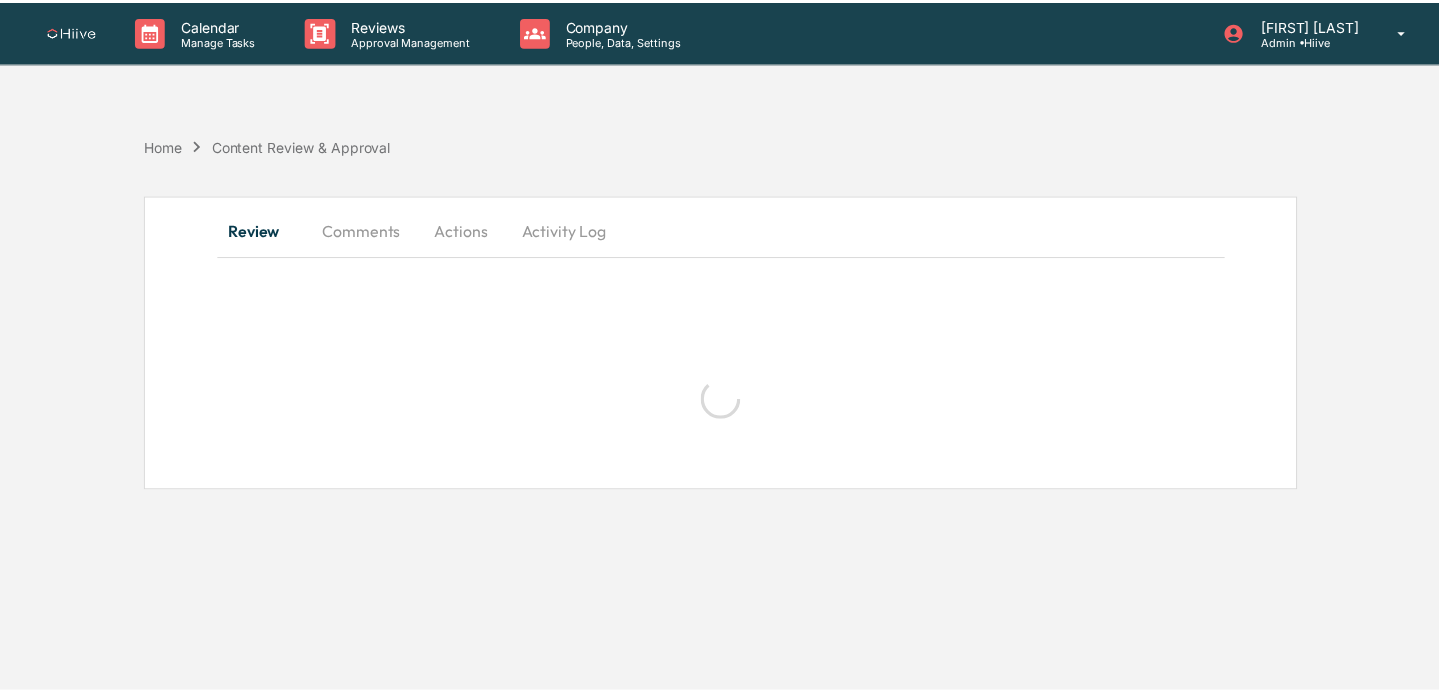 scroll, scrollTop: 0, scrollLeft: 0, axis: both 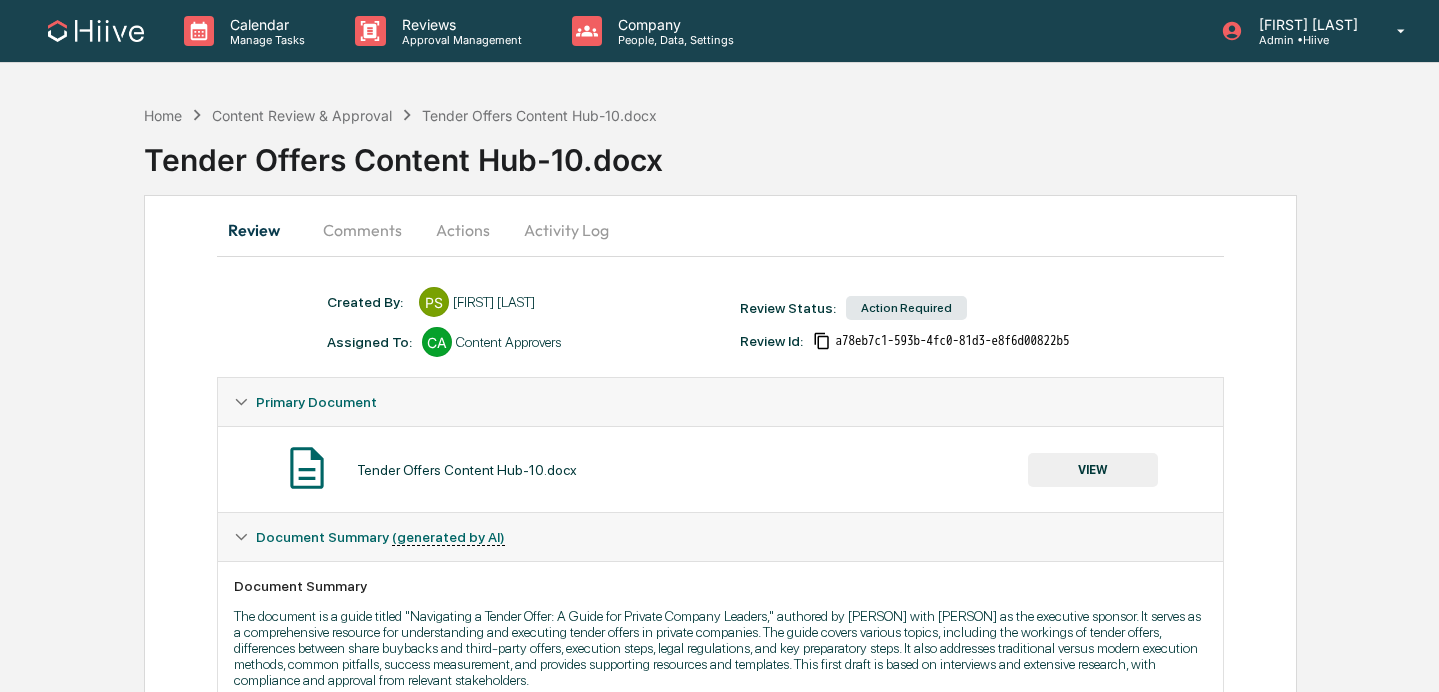 click on "Comments" at bounding box center (362, 230) 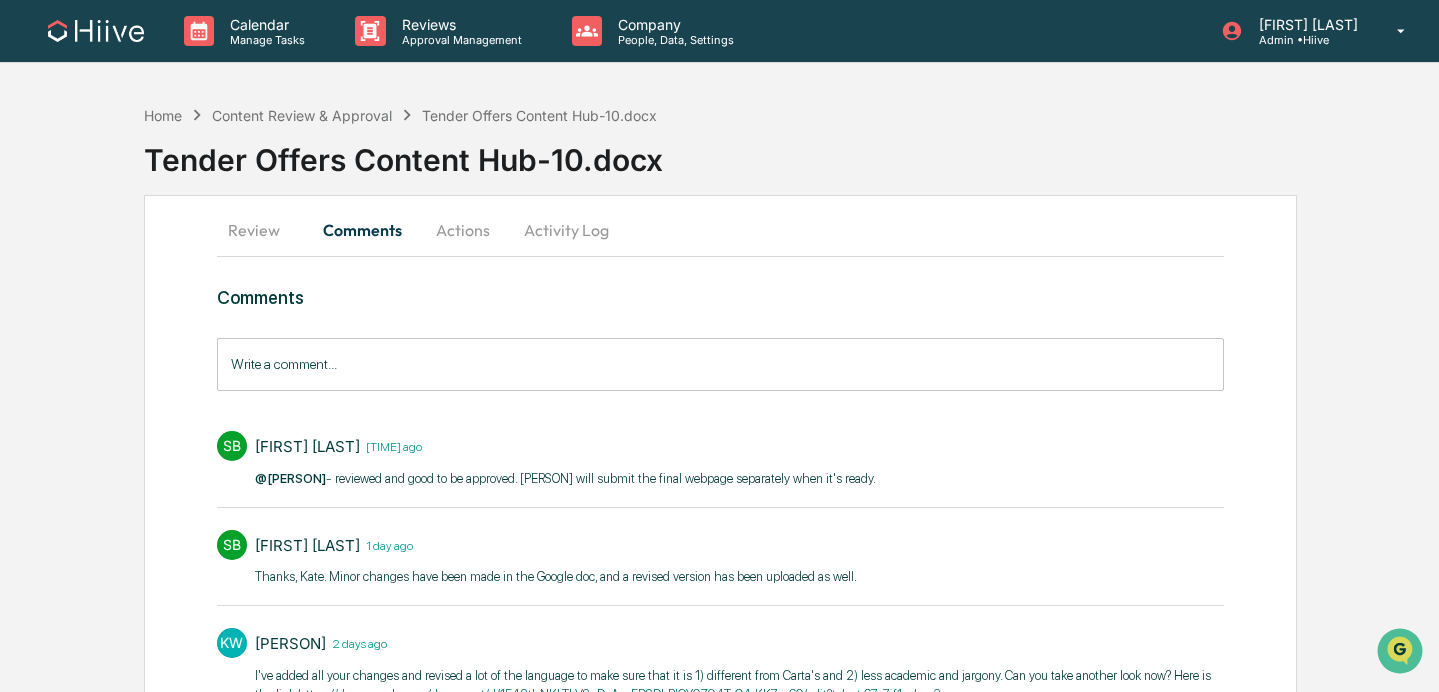 click on "Review" at bounding box center (262, 230) 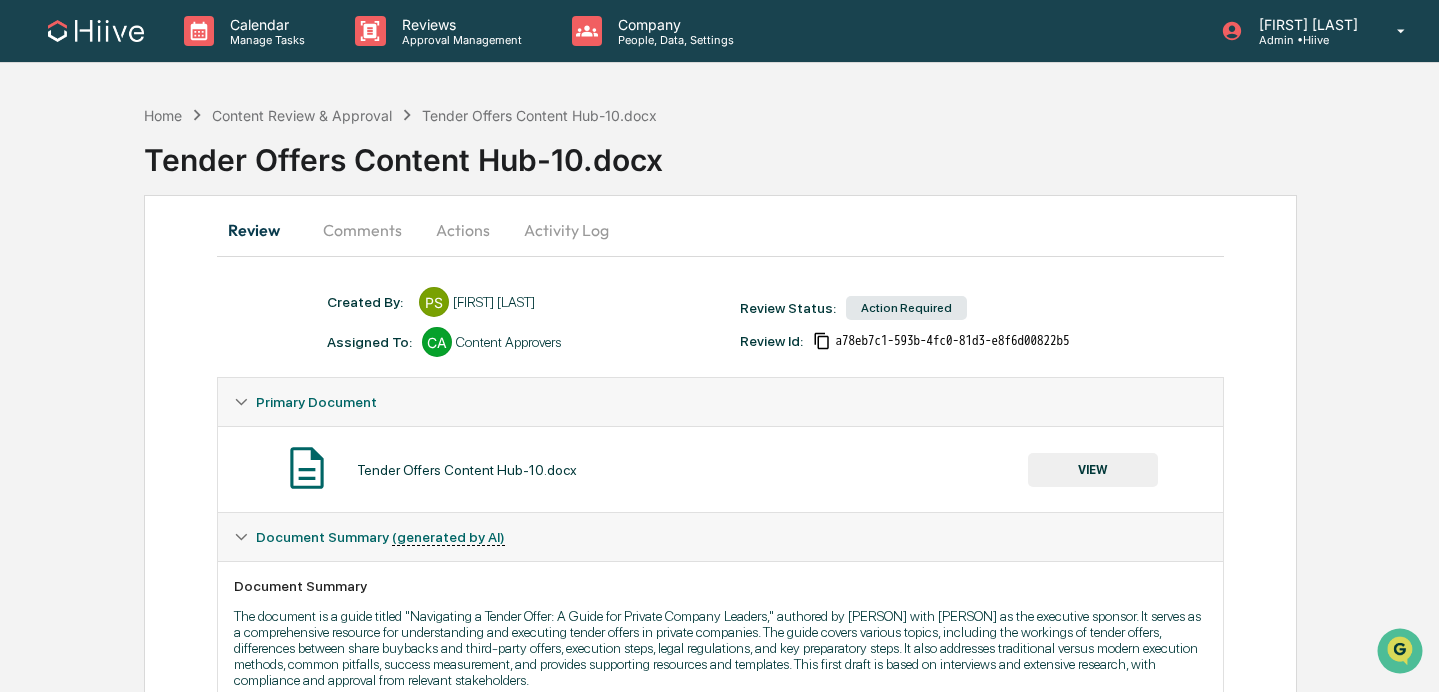 click on "Actions" at bounding box center [463, 230] 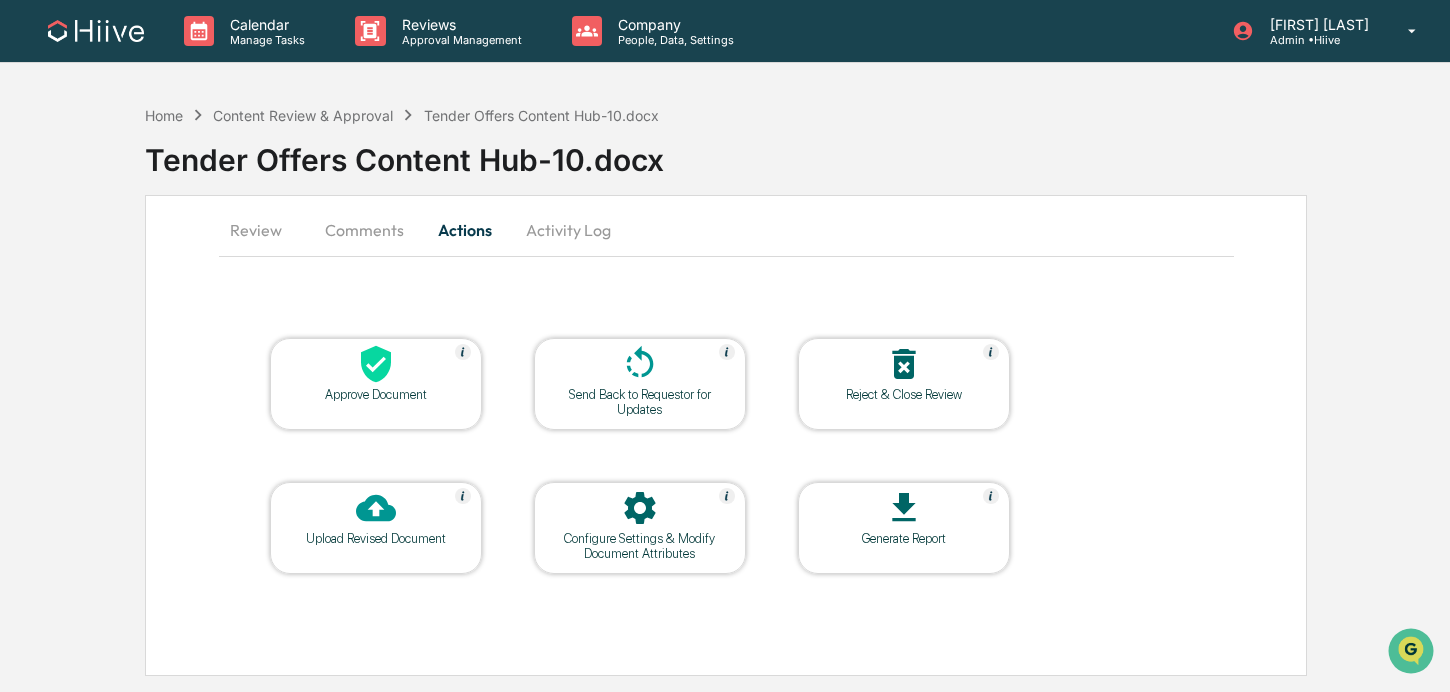 click on "Comments" at bounding box center (364, 230) 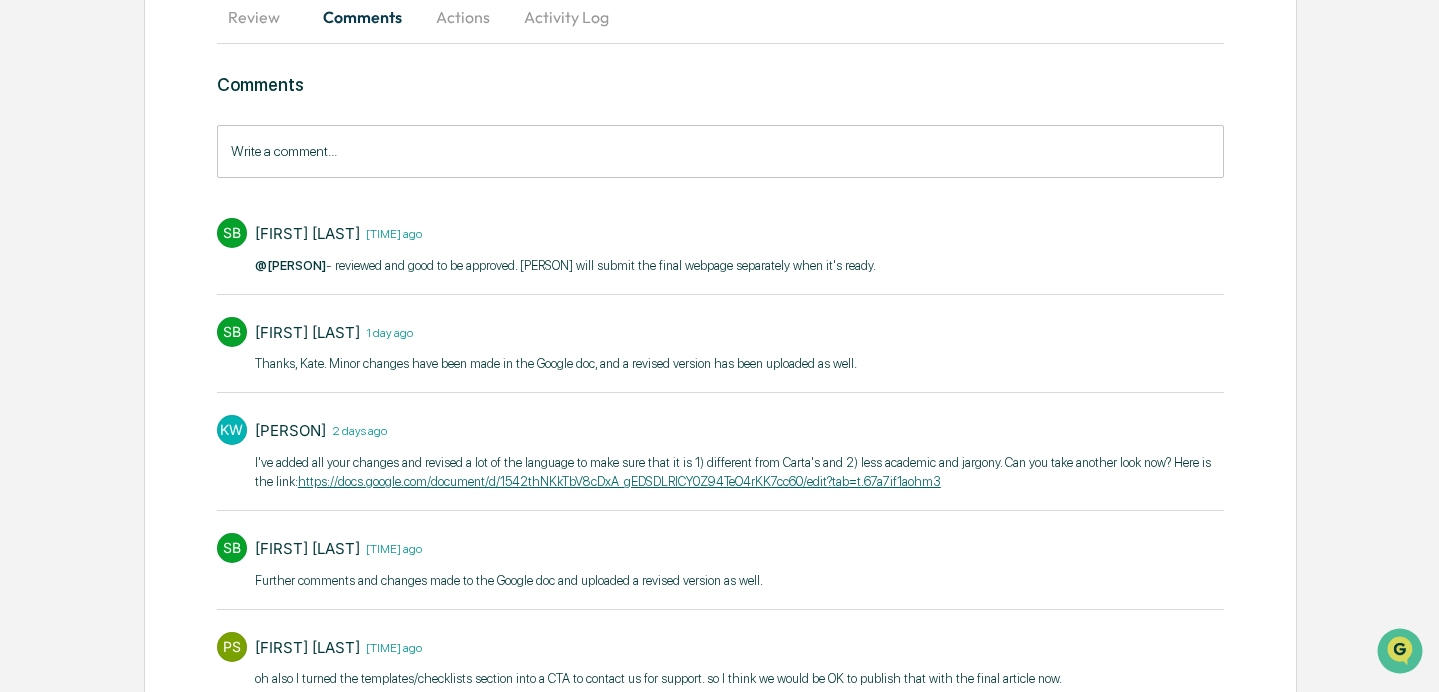 scroll, scrollTop: 219, scrollLeft: 0, axis: vertical 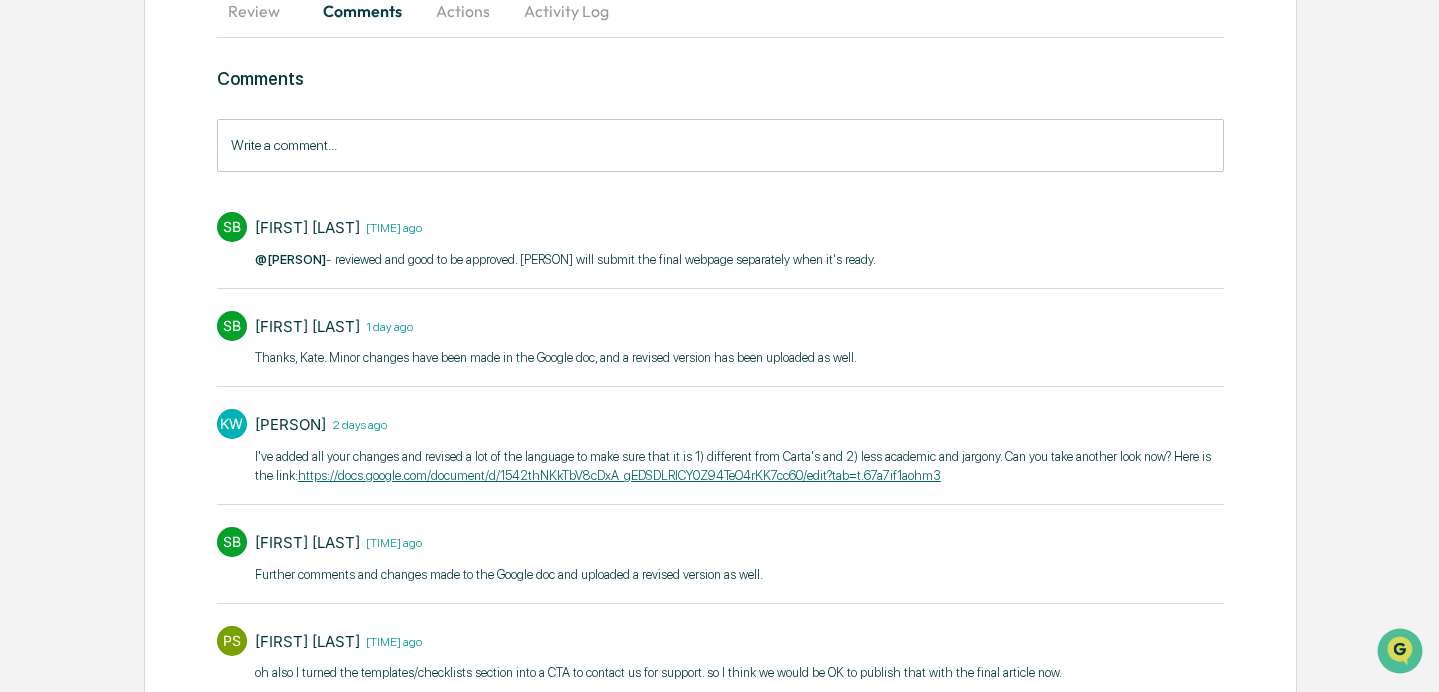 click on "https://docs.google.com/document/d/1542thNKkTbV8cDxA_gEDSDLRlCY0Z94TeO4rKK7cc60/edit?tab=t.67a7if1aohm3" at bounding box center [619, 475] 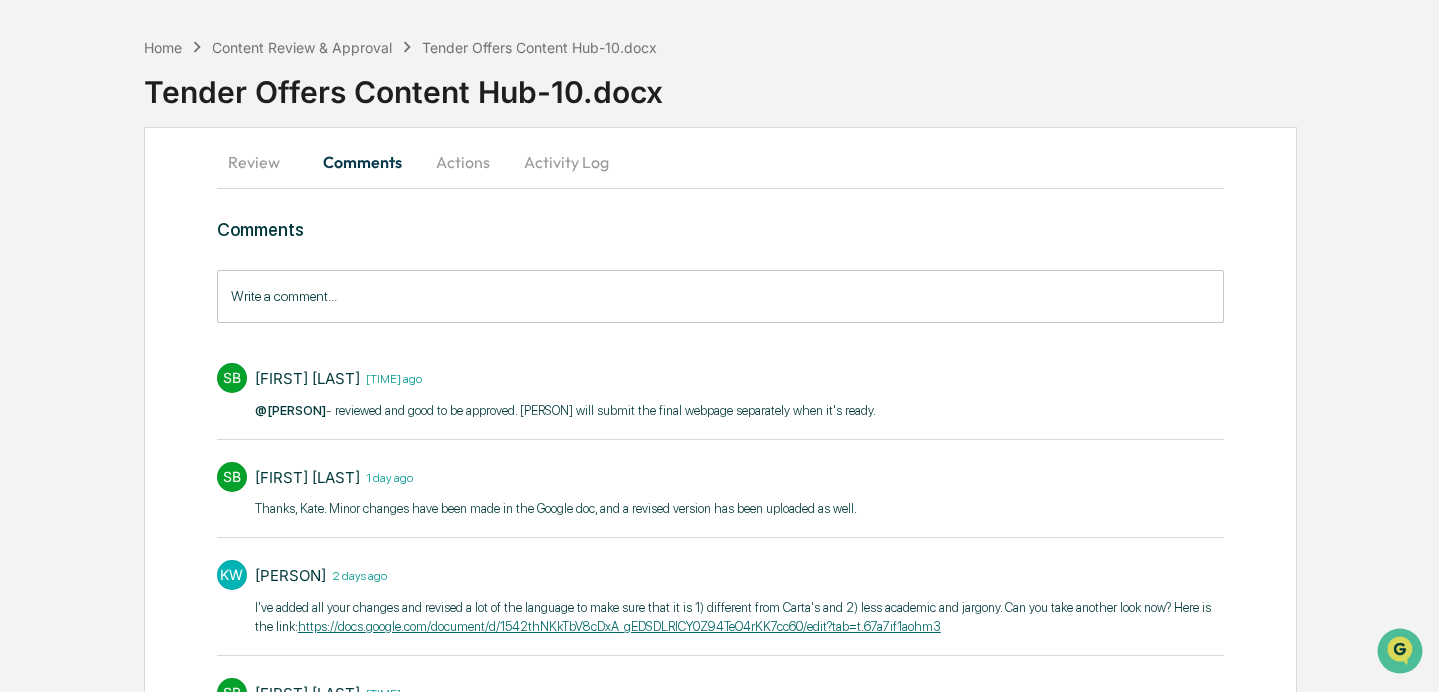 click on "Actions" at bounding box center [463, 162] 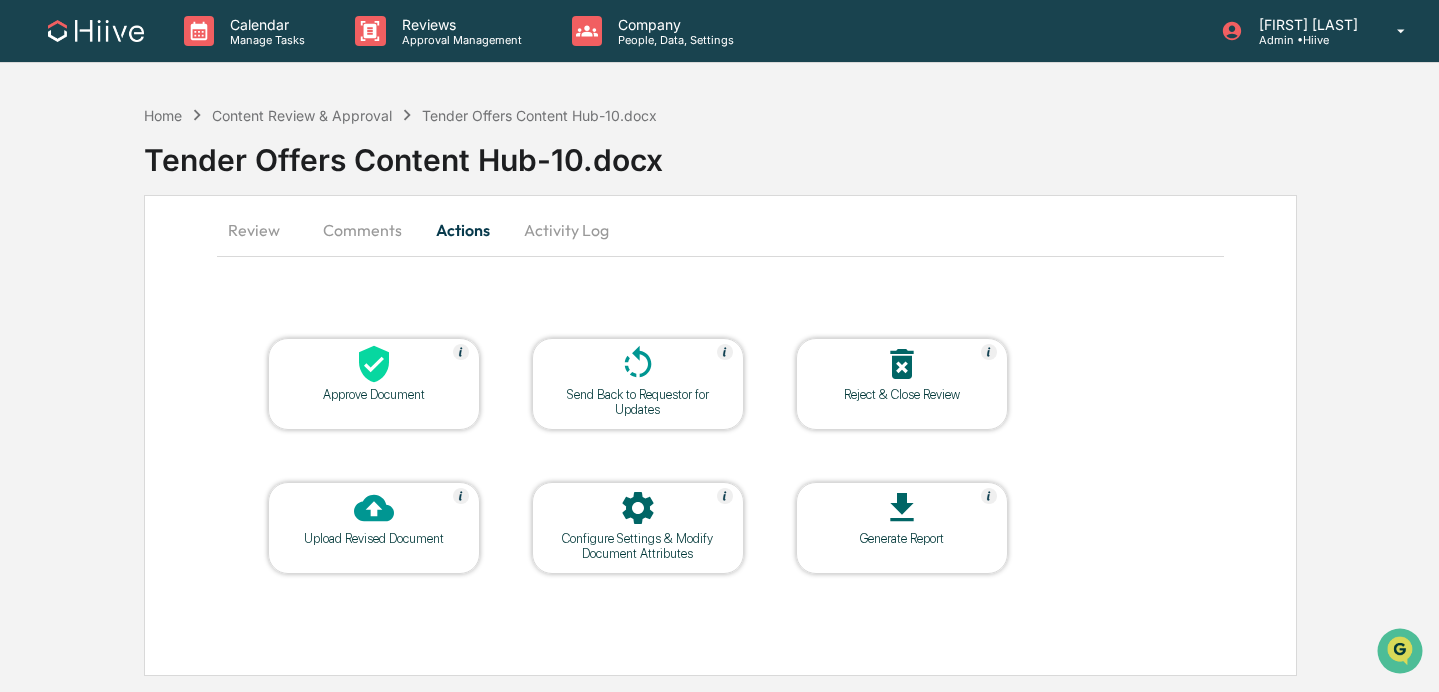 scroll, scrollTop: 0, scrollLeft: 0, axis: both 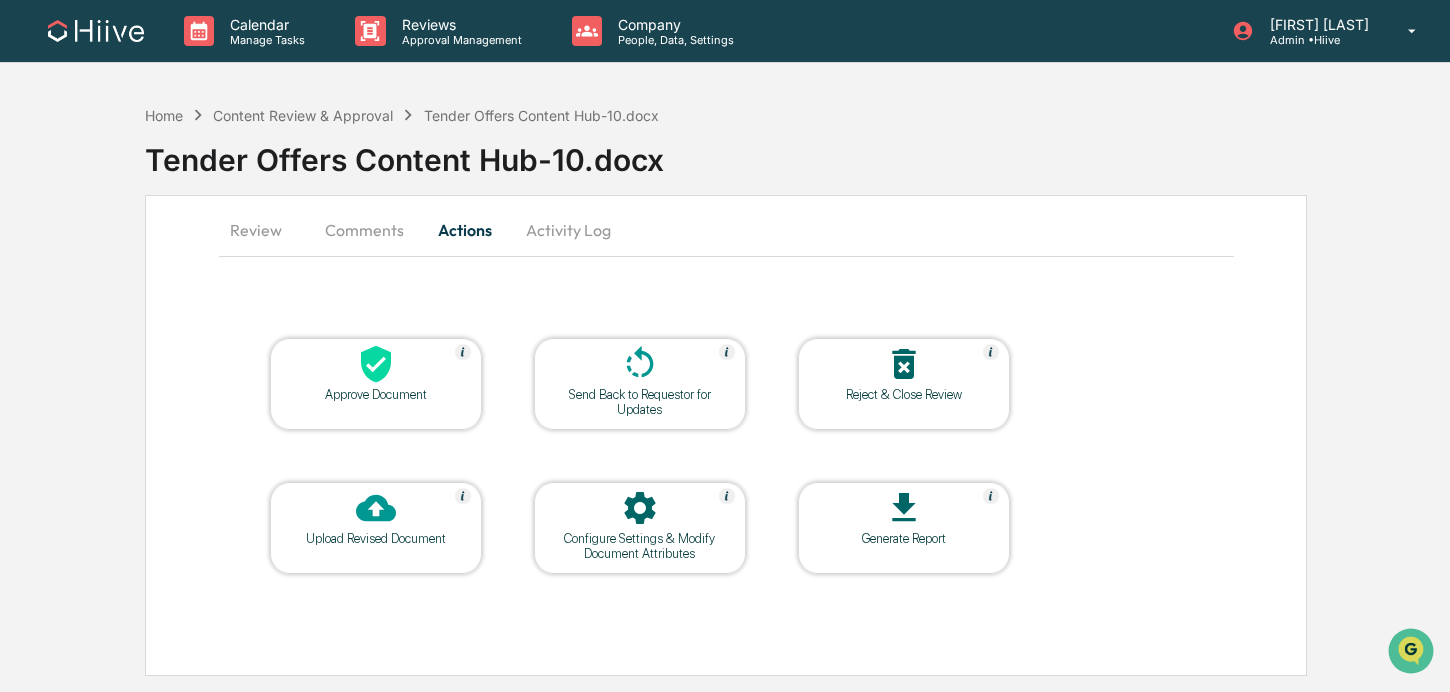 click 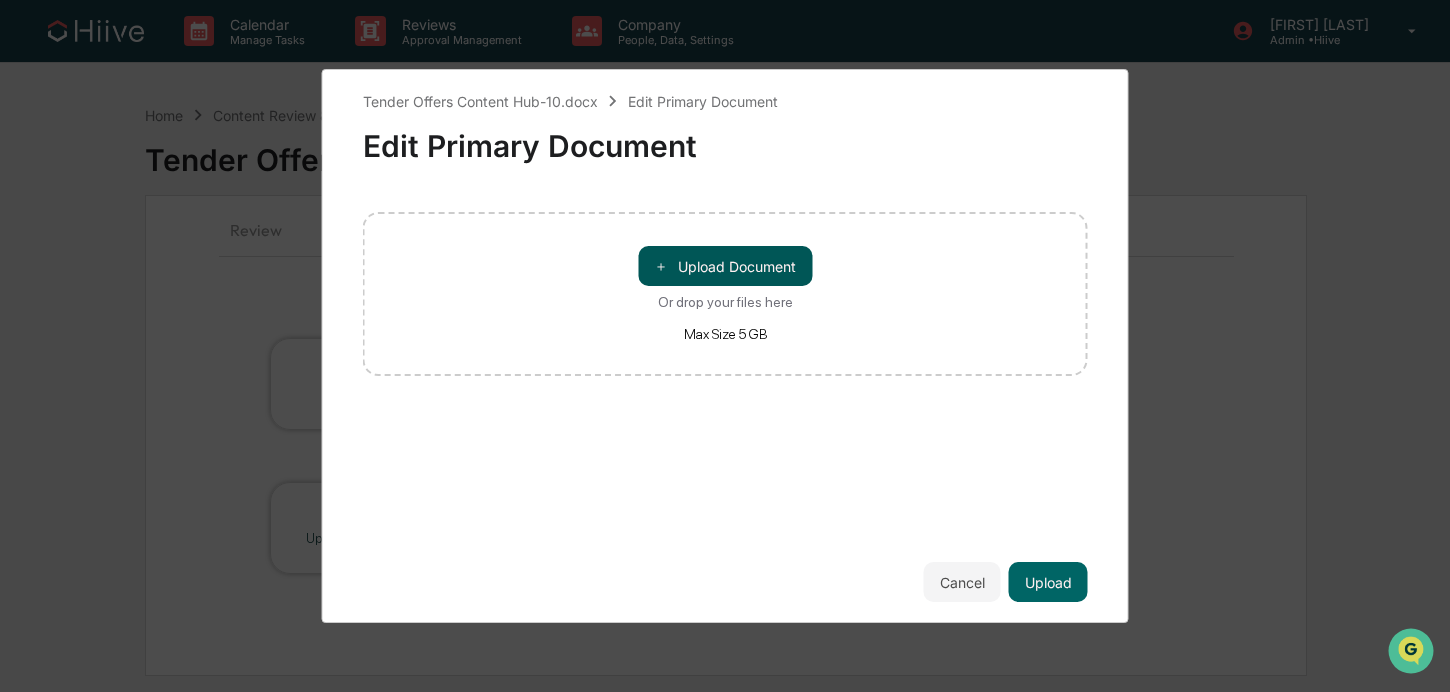 click on "＋ Upload Document" at bounding box center [725, 266] 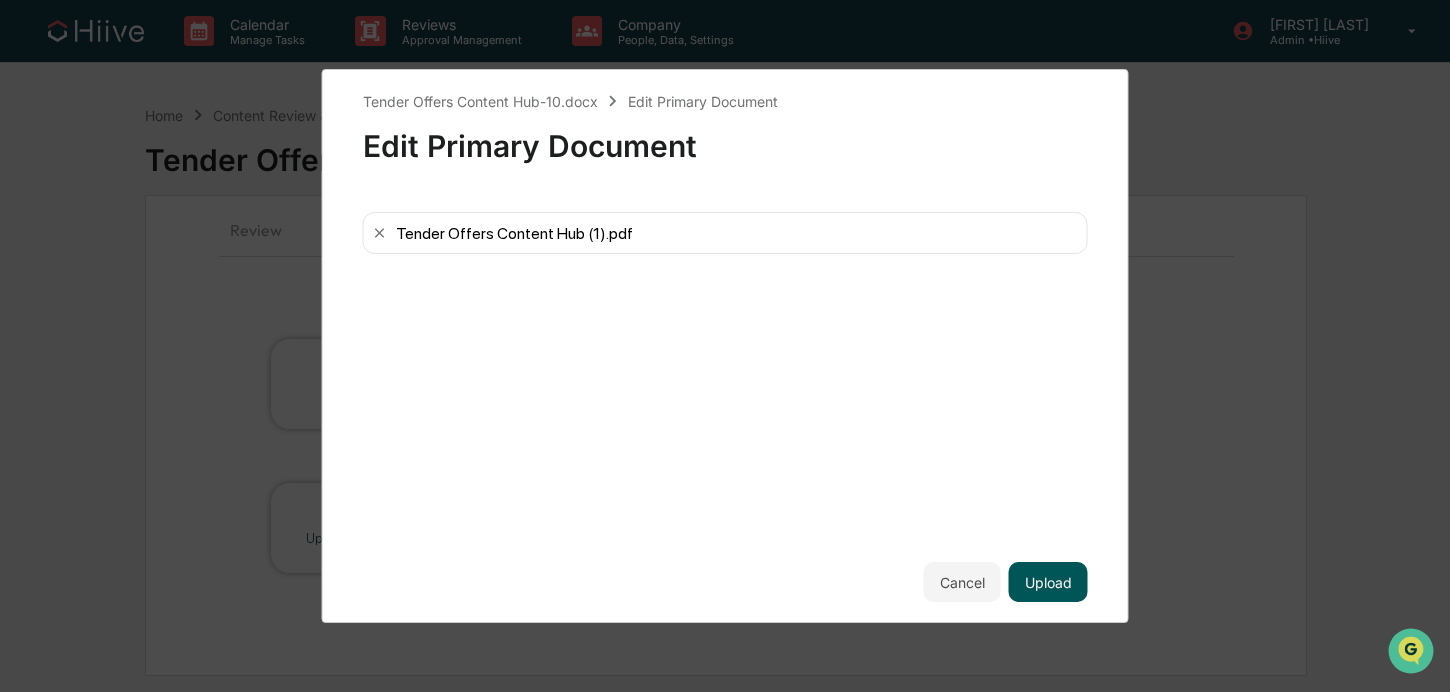 click on "Upload" at bounding box center [1048, 582] 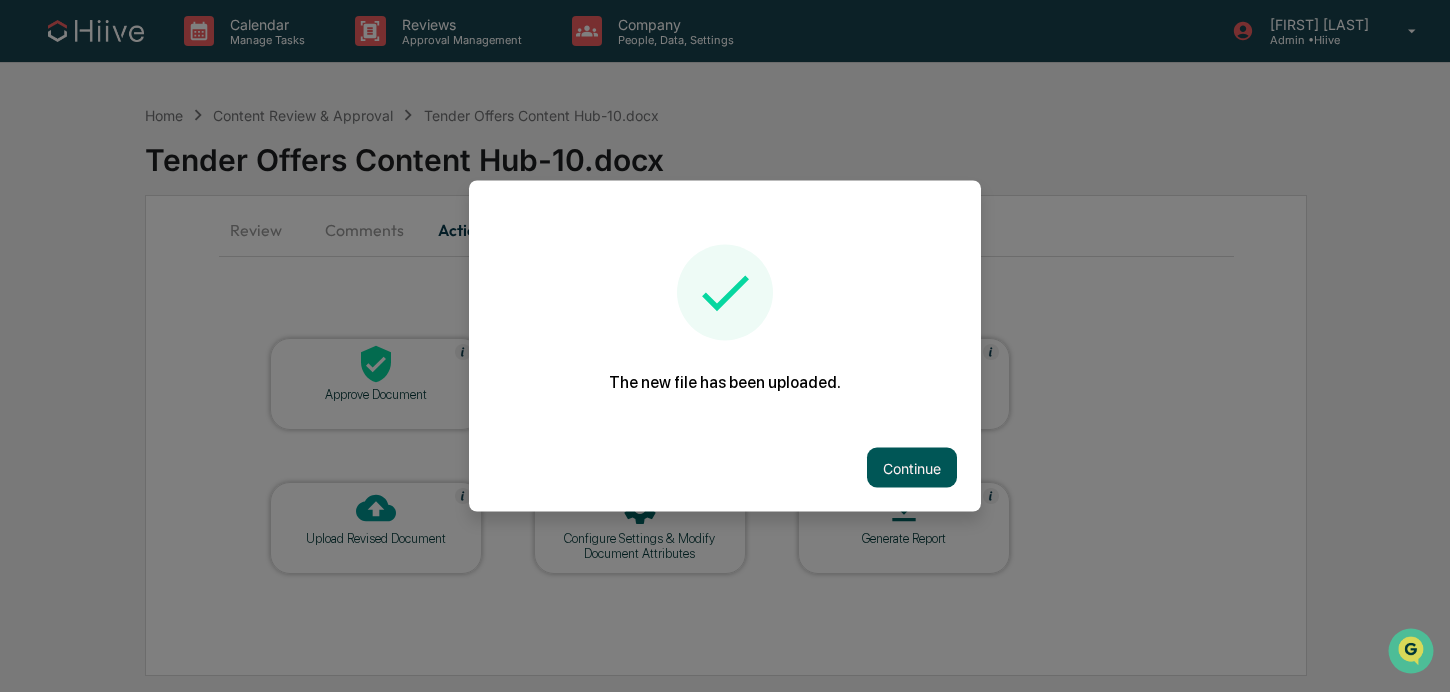 click on "Continue" at bounding box center [912, 468] 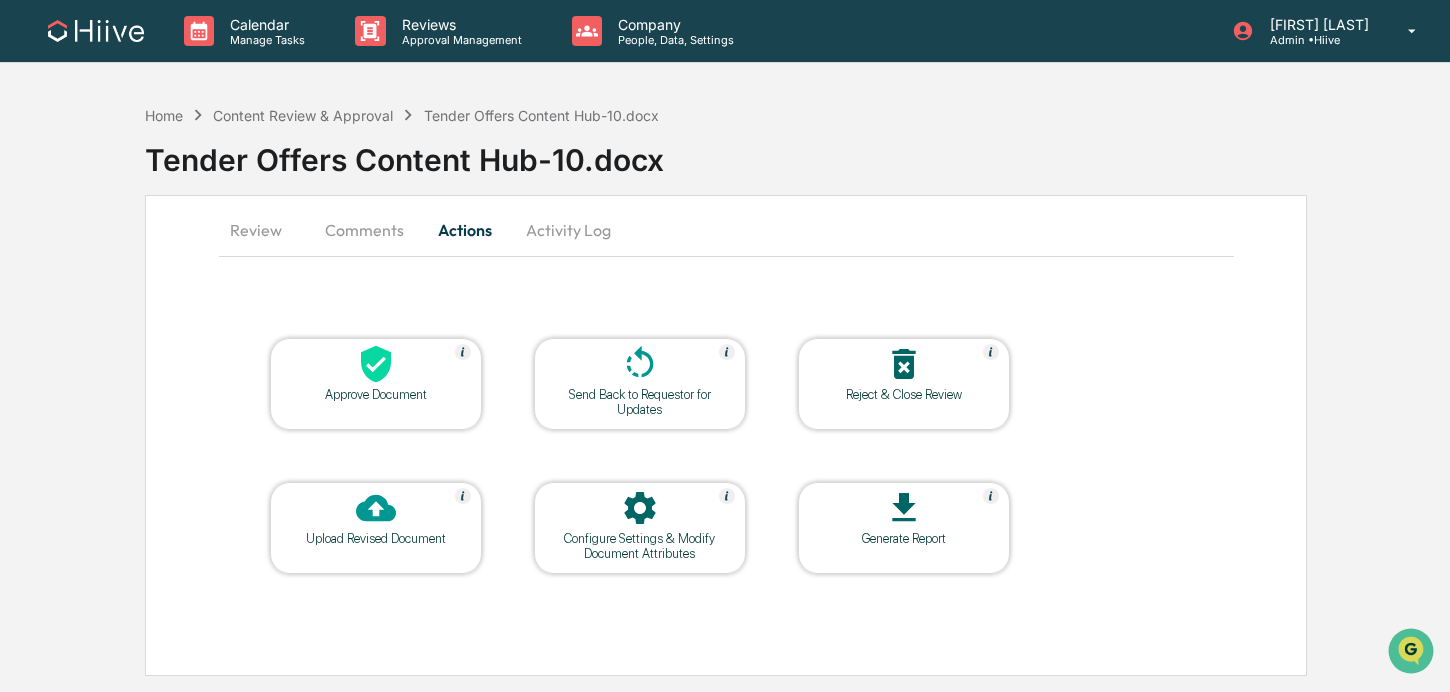 click on "Calendar Manage Tasks Reviews Approval Management Company People, Data, Settings Stephanie Bernard Admin •  Hiive Home Content Review & Approval Tender Offers Content Hub-10.docx Tender Offers Content Hub-10.docx Review Comments Actions Activity Log Approve Document Send Back to Requestor for Updates Reject & Close Review Upload Revised Document Configure Settings & Modify Document Attributes Generate Report" at bounding box center [725, 346] 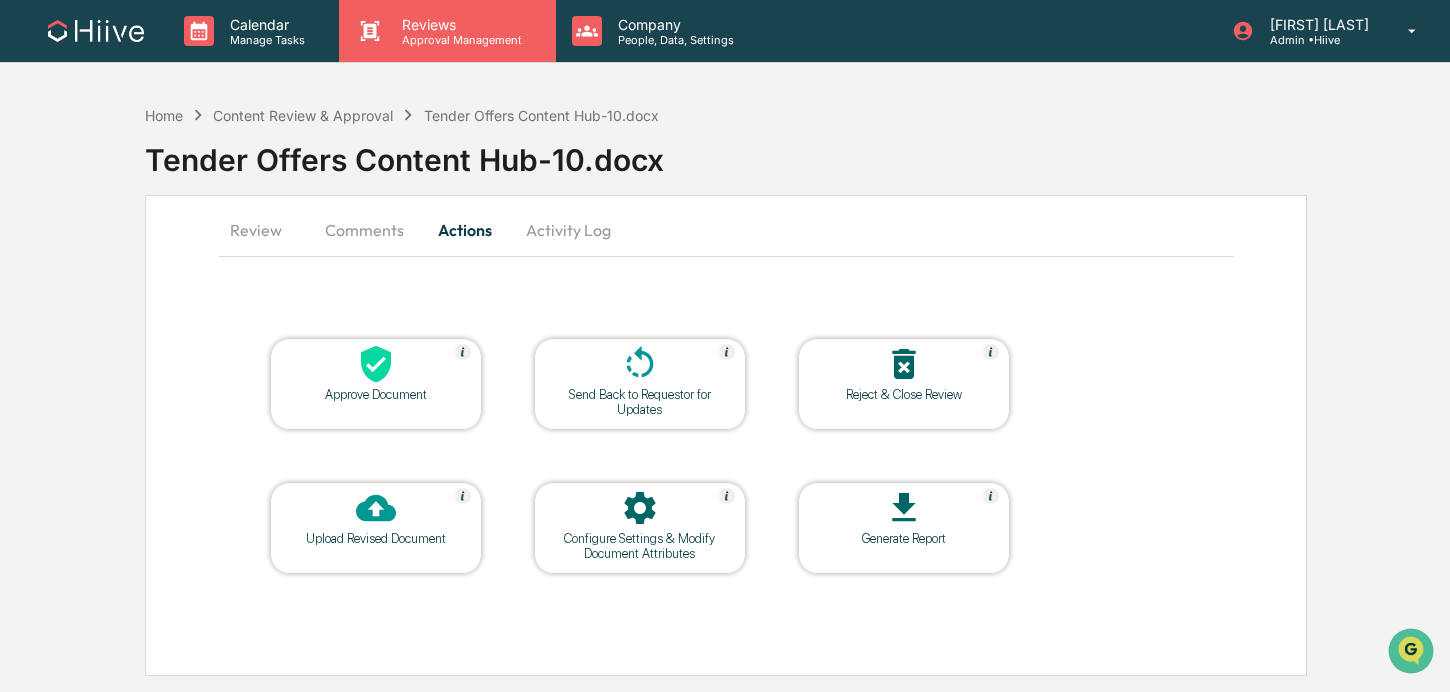 click on "Reviews Approval Management" at bounding box center (447, 31) 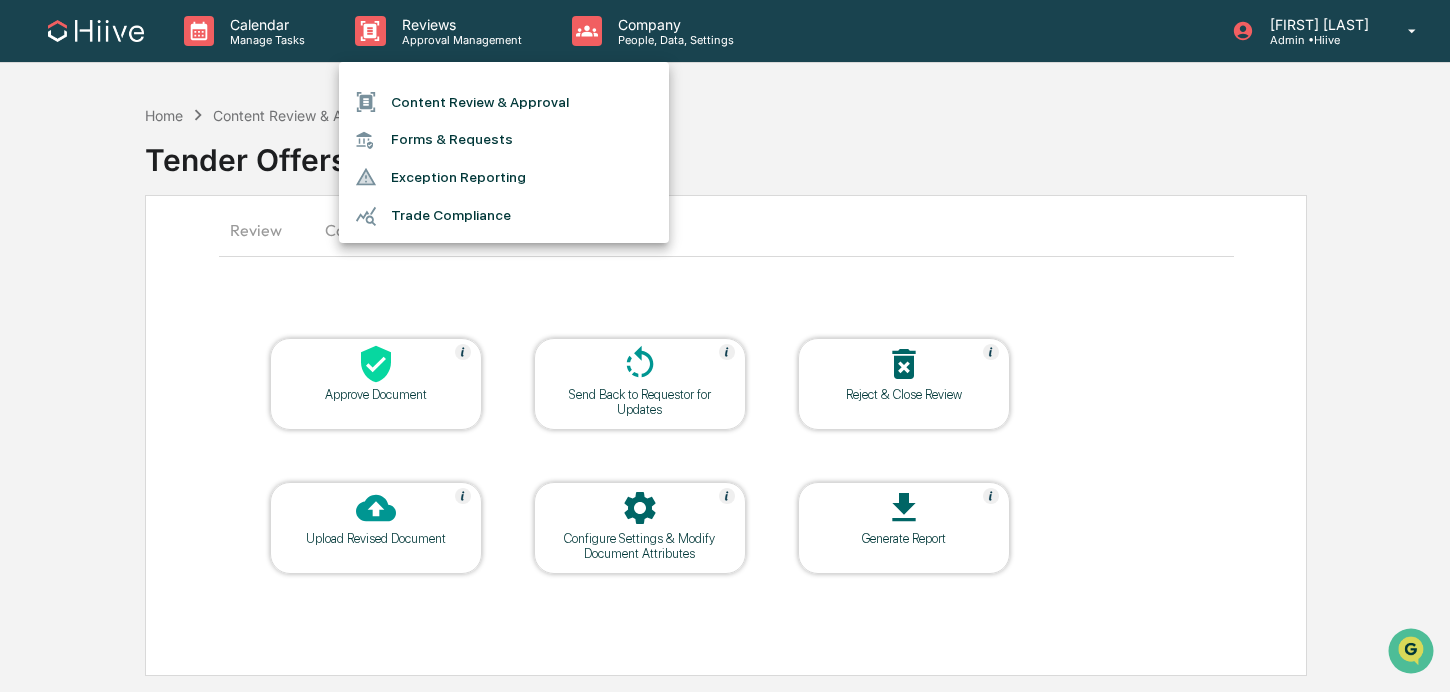 click on "Content Review & Approval" at bounding box center (504, 102) 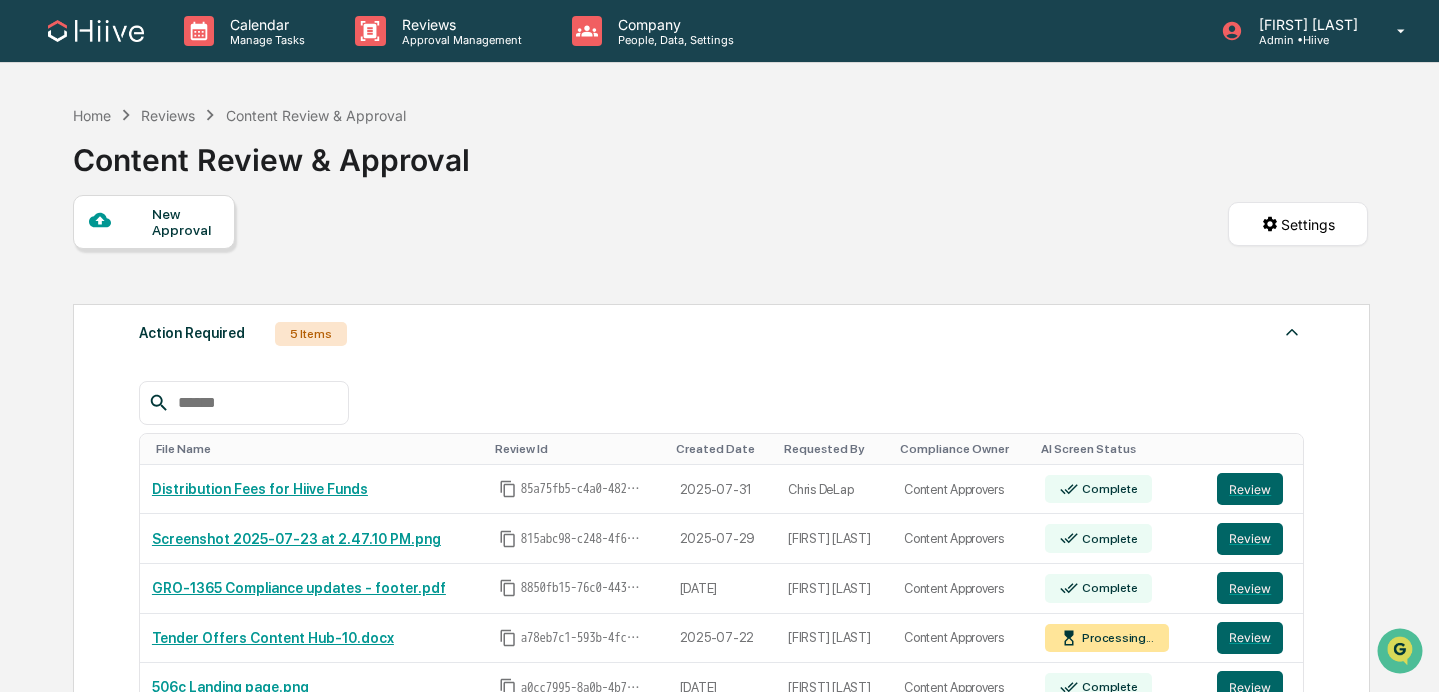 click on "New Approval Settings" at bounding box center (720, 244) 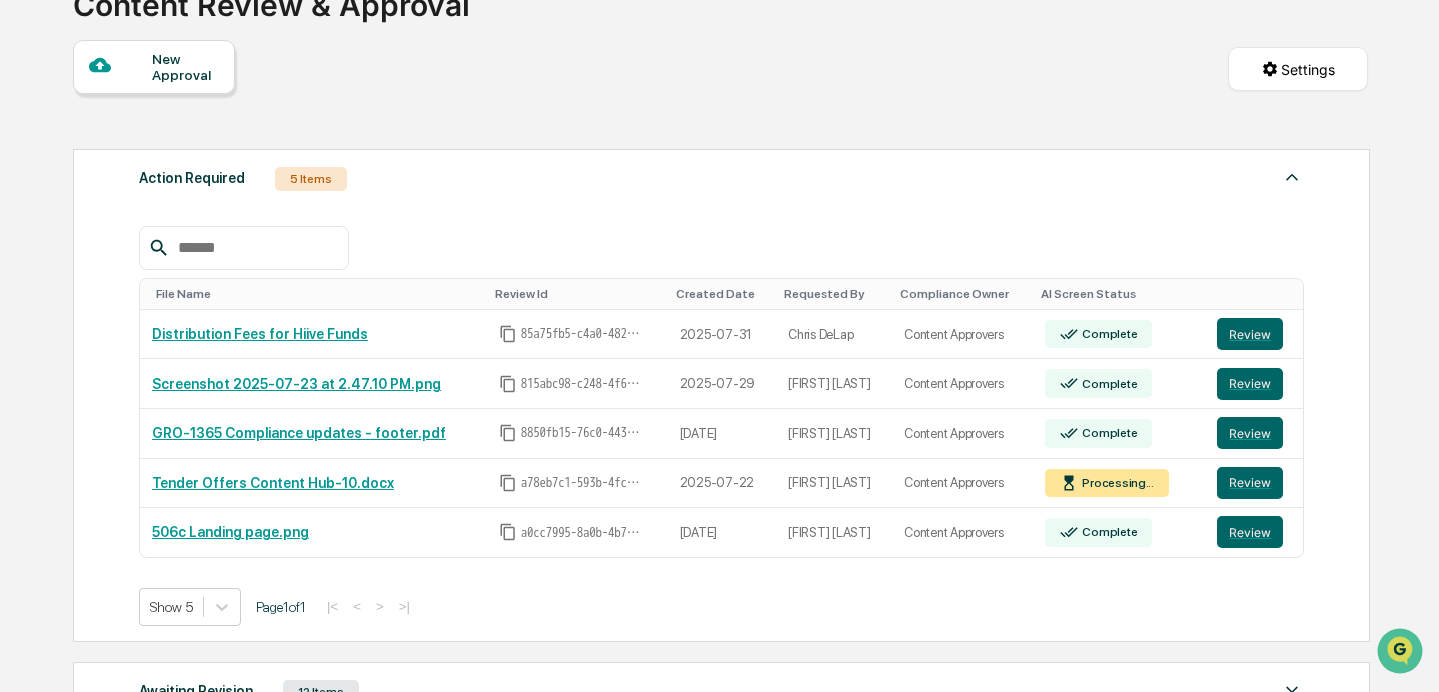 scroll, scrollTop: 159, scrollLeft: 0, axis: vertical 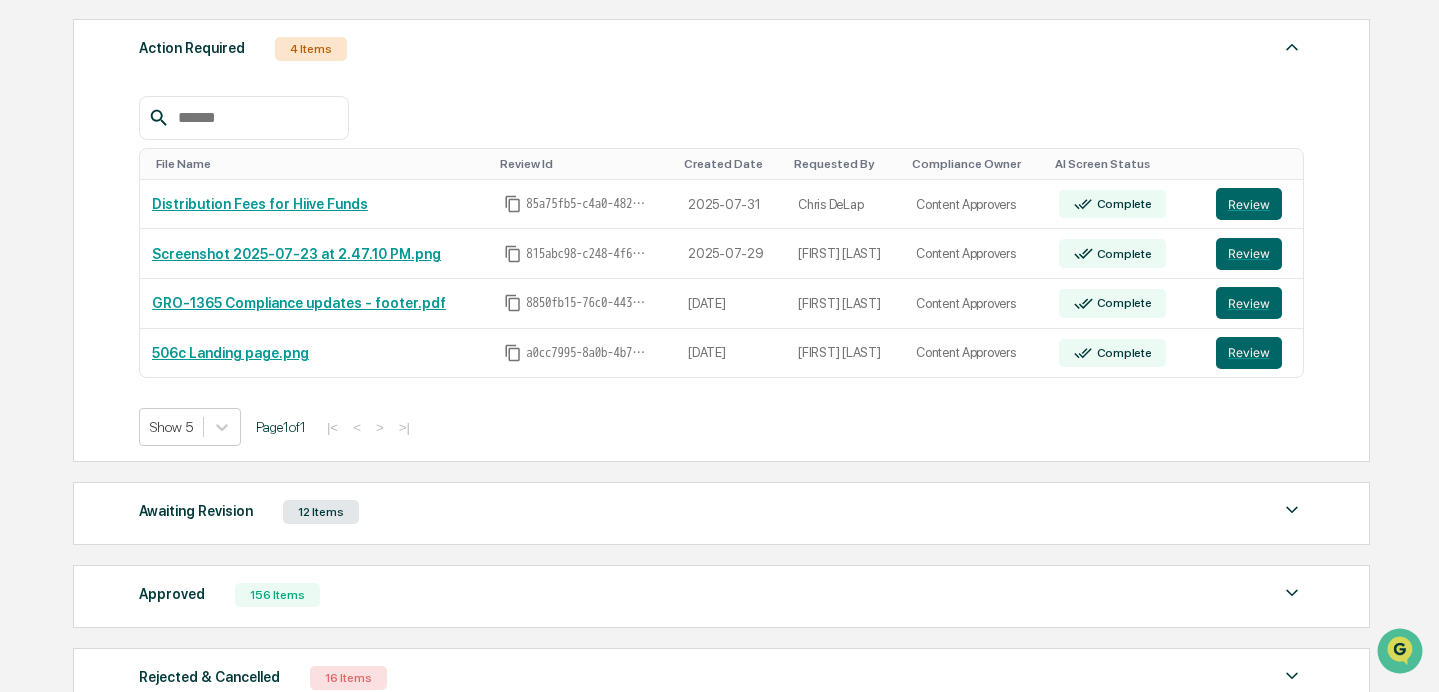 click on "156 Items" at bounding box center (277, 595) 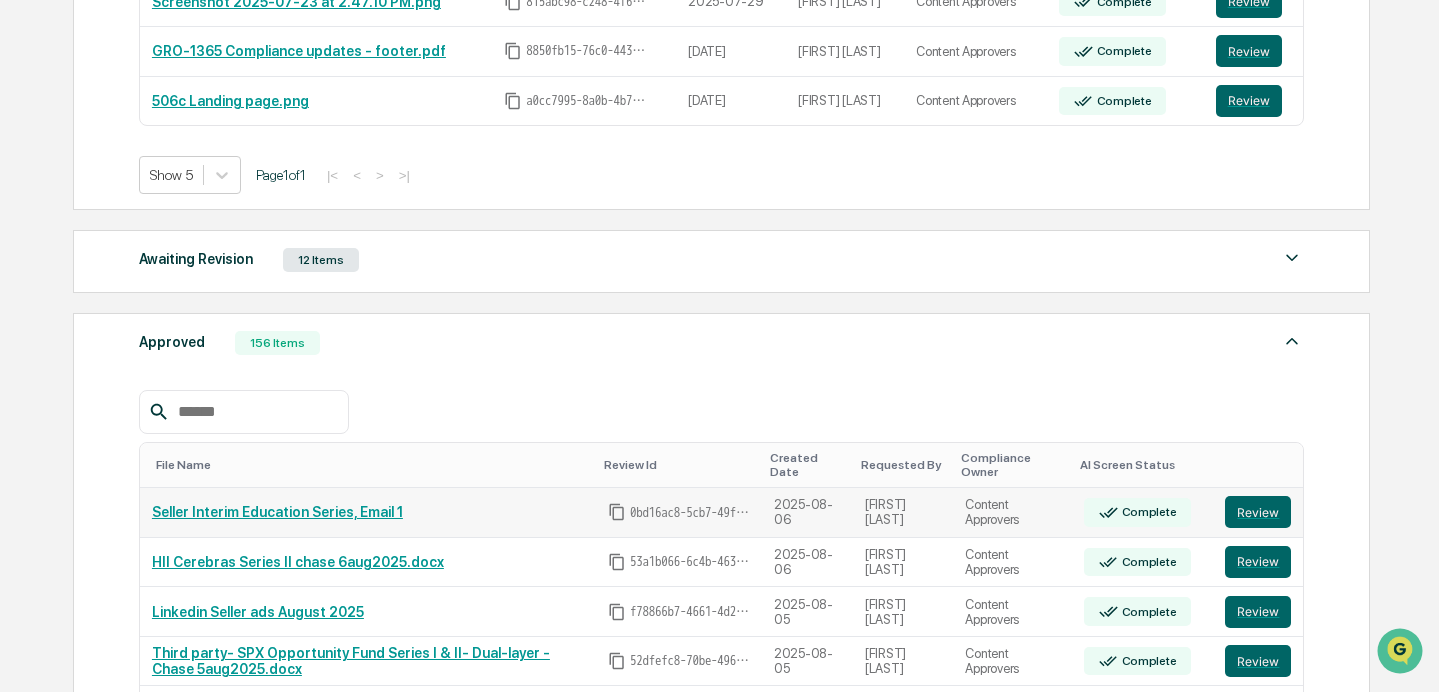 scroll, scrollTop: 554, scrollLeft: 0, axis: vertical 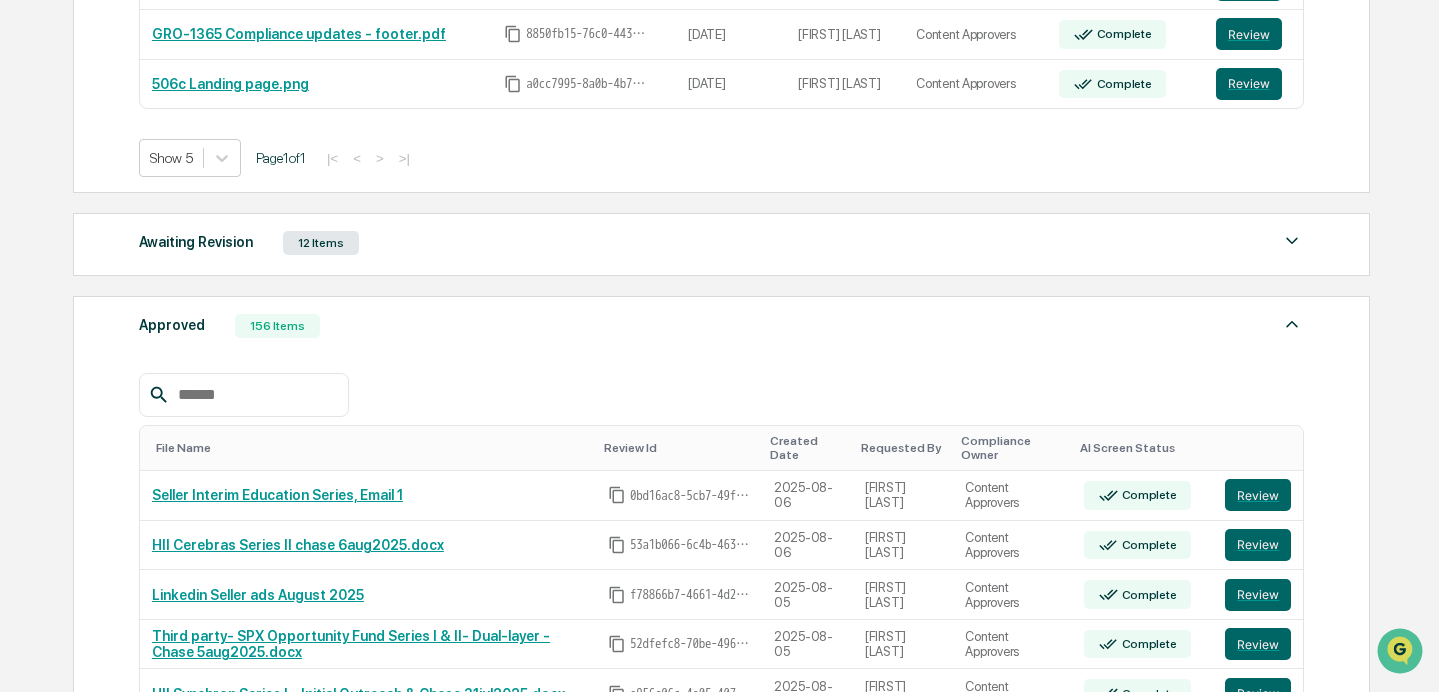 click at bounding box center (255, 395) 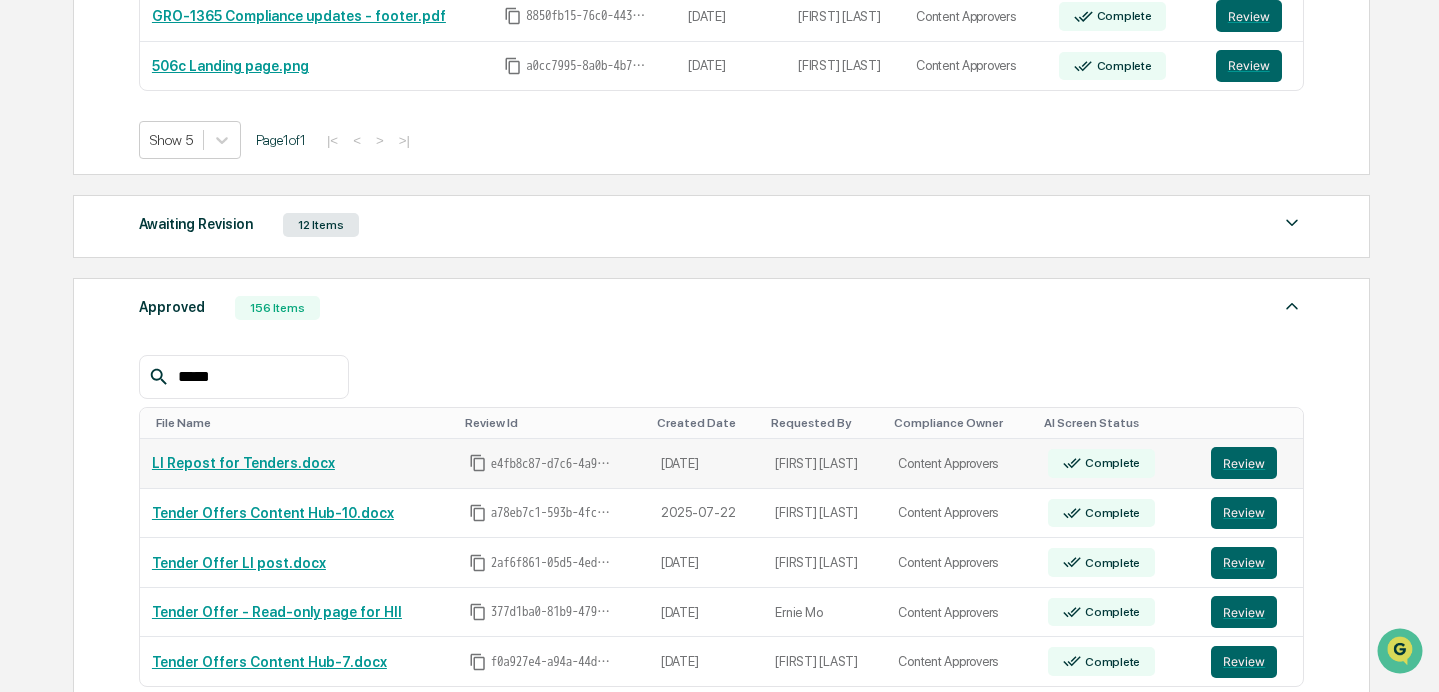 scroll, scrollTop: 582, scrollLeft: 0, axis: vertical 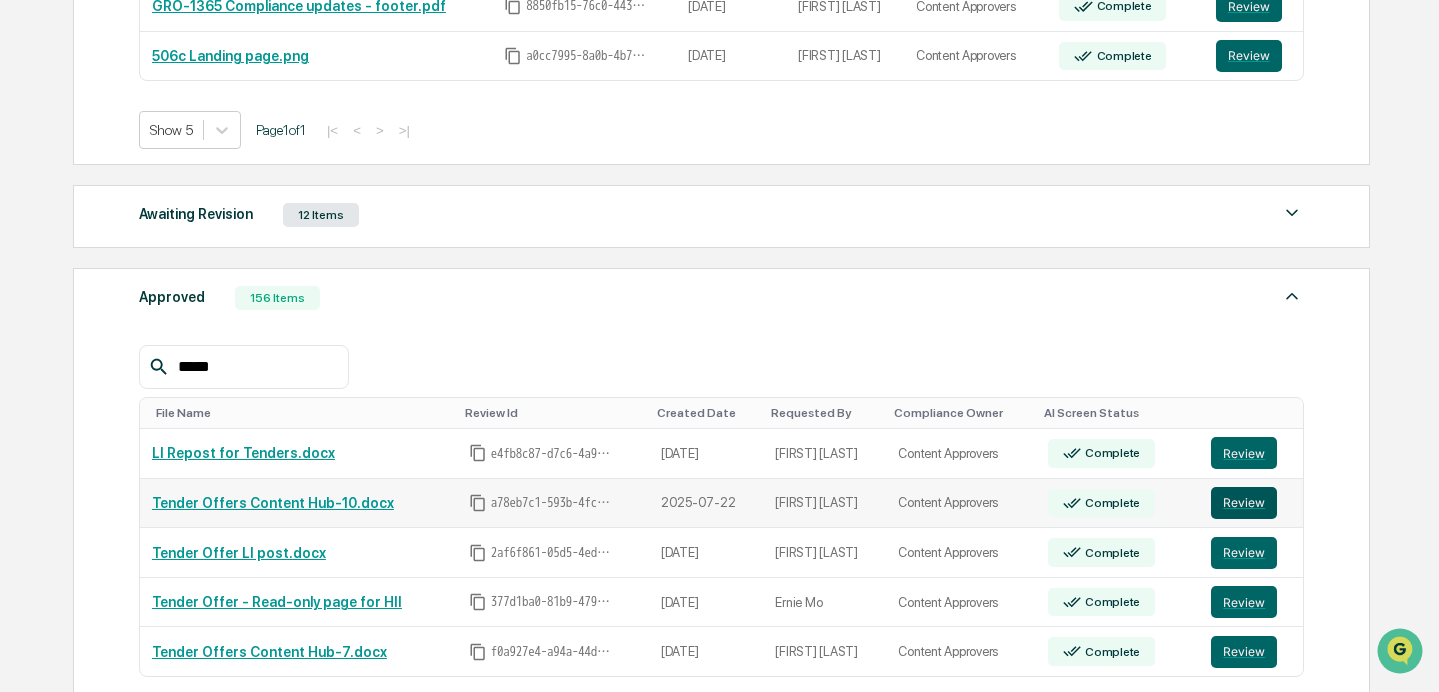 type on "*****" 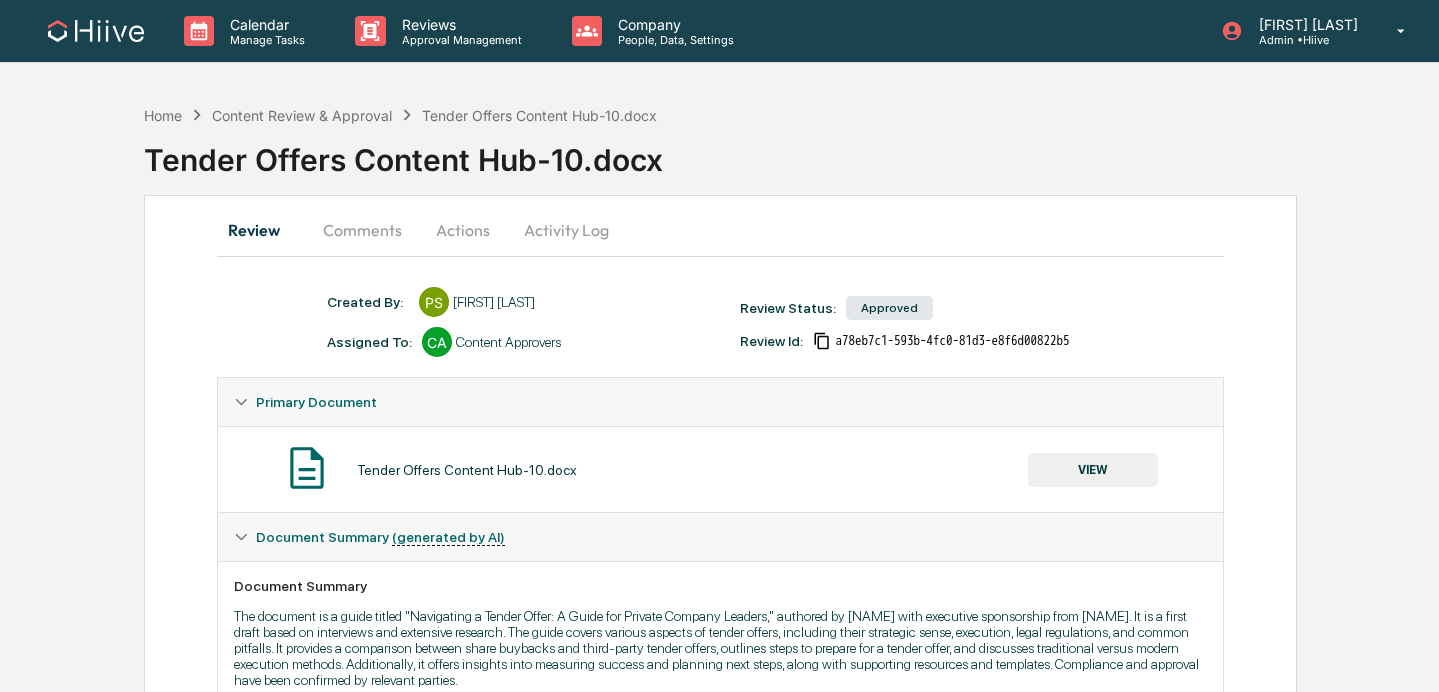 scroll, scrollTop: 0, scrollLeft: 0, axis: both 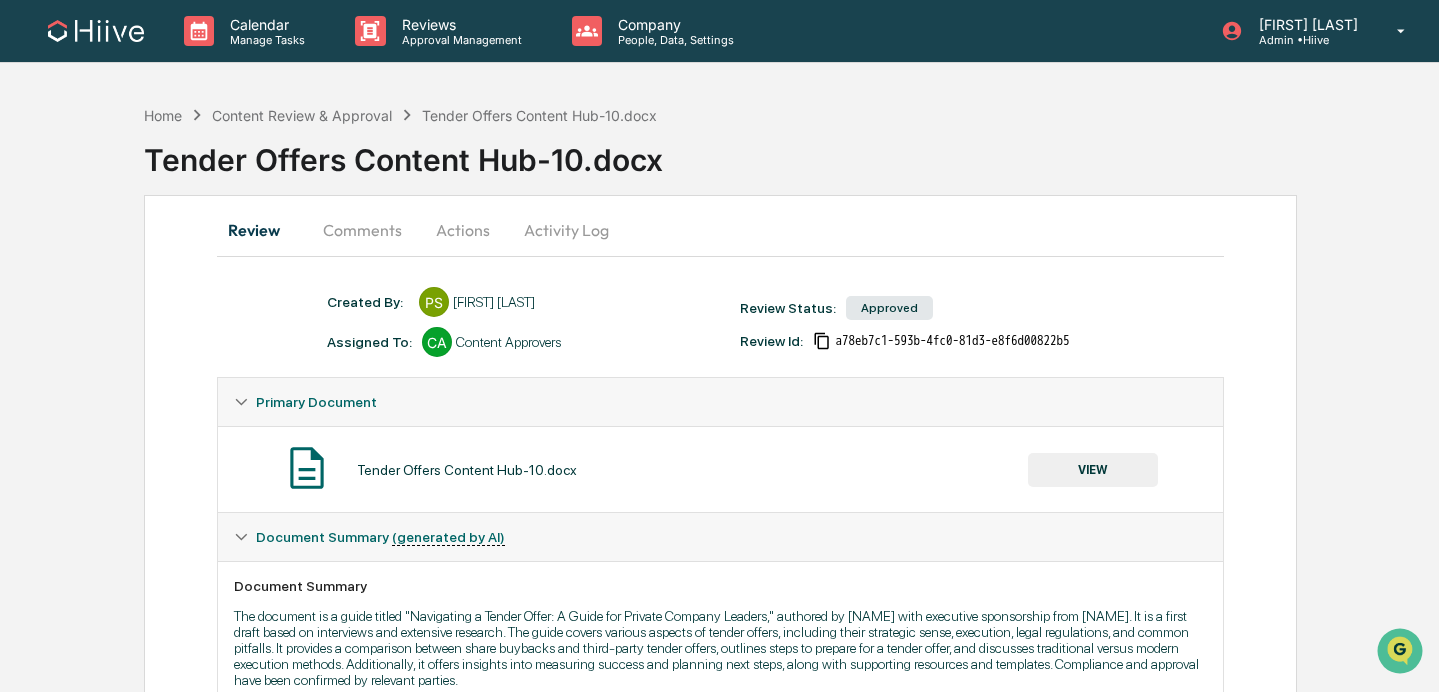 click on "Activity Log" at bounding box center [566, 230] 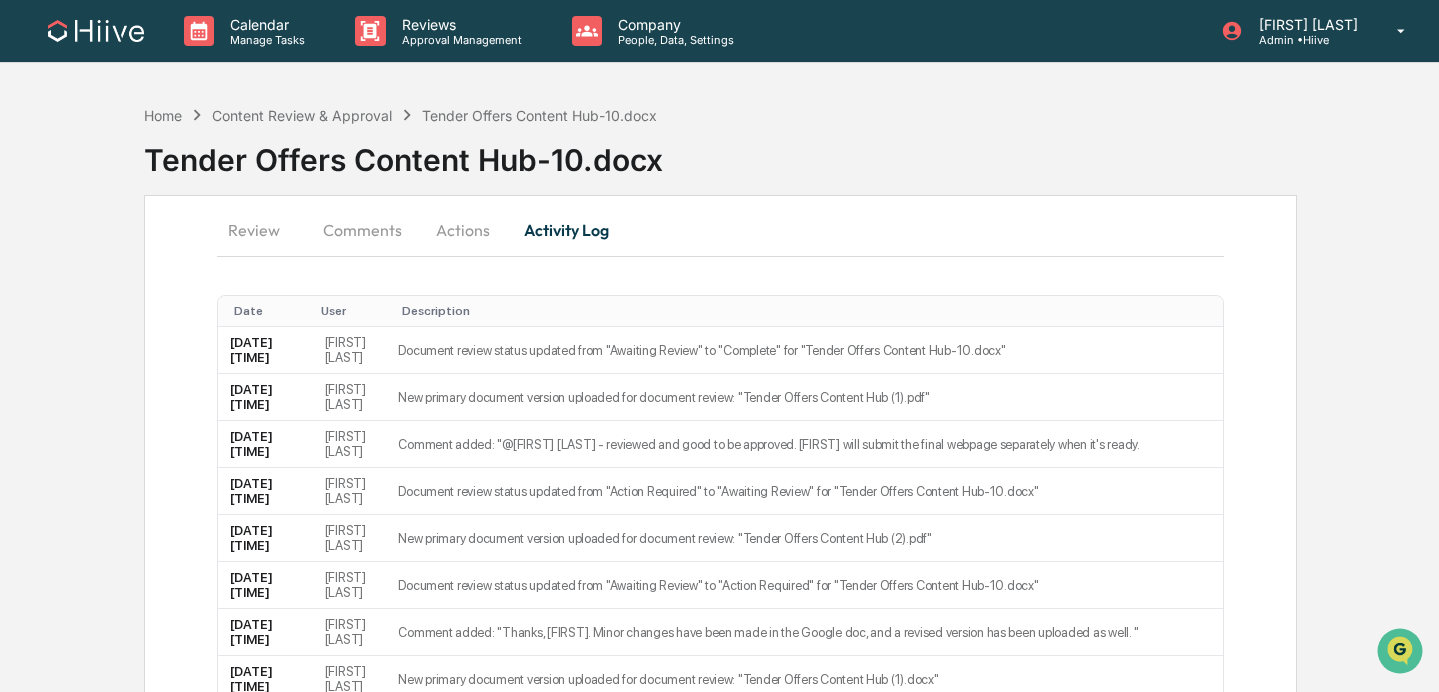 click on "Actions" at bounding box center [463, 230] 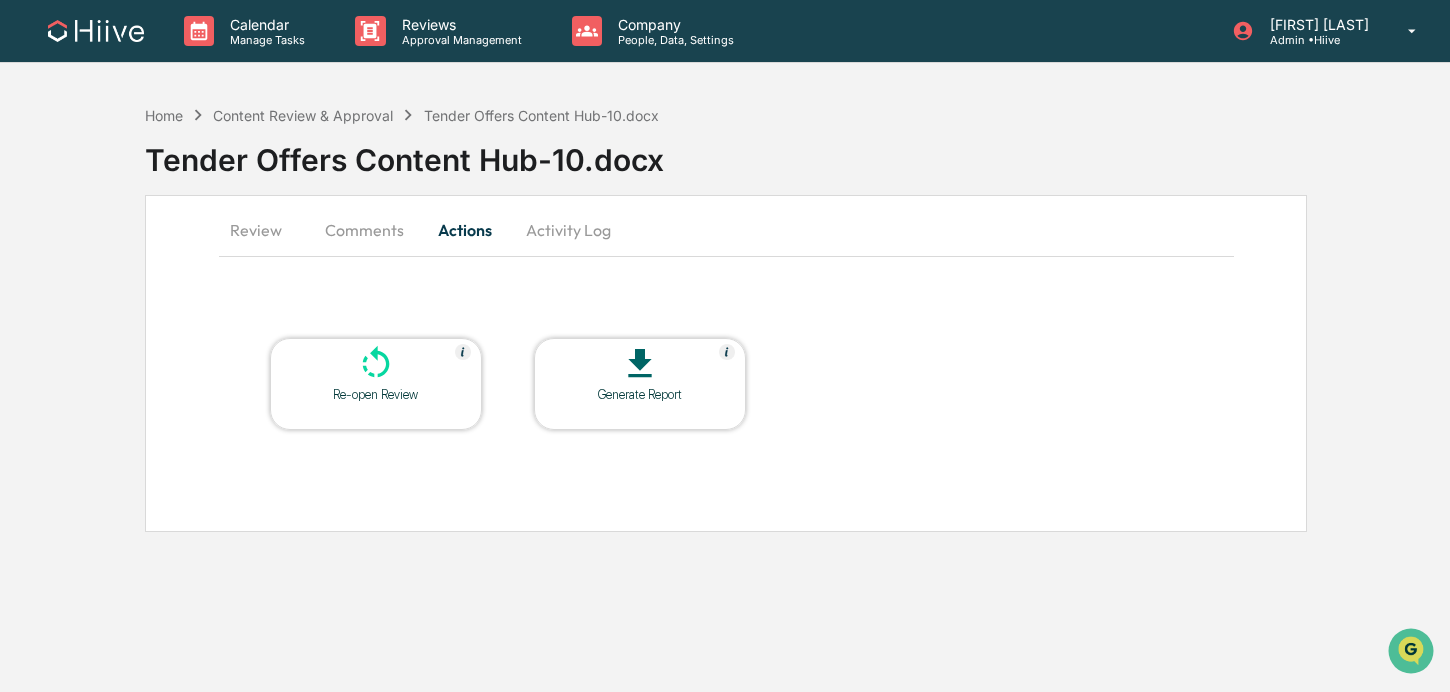 click on "Comments" at bounding box center (364, 230) 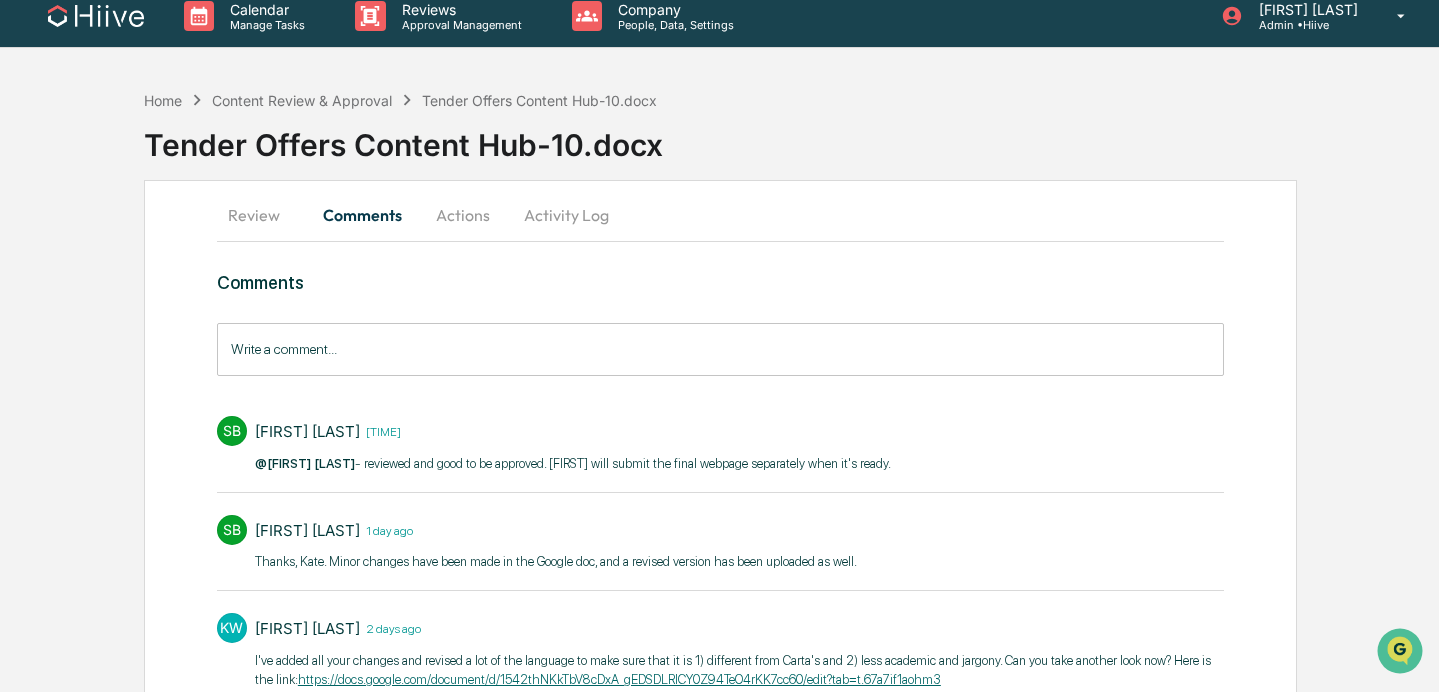 scroll, scrollTop: 17, scrollLeft: 0, axis: vertical 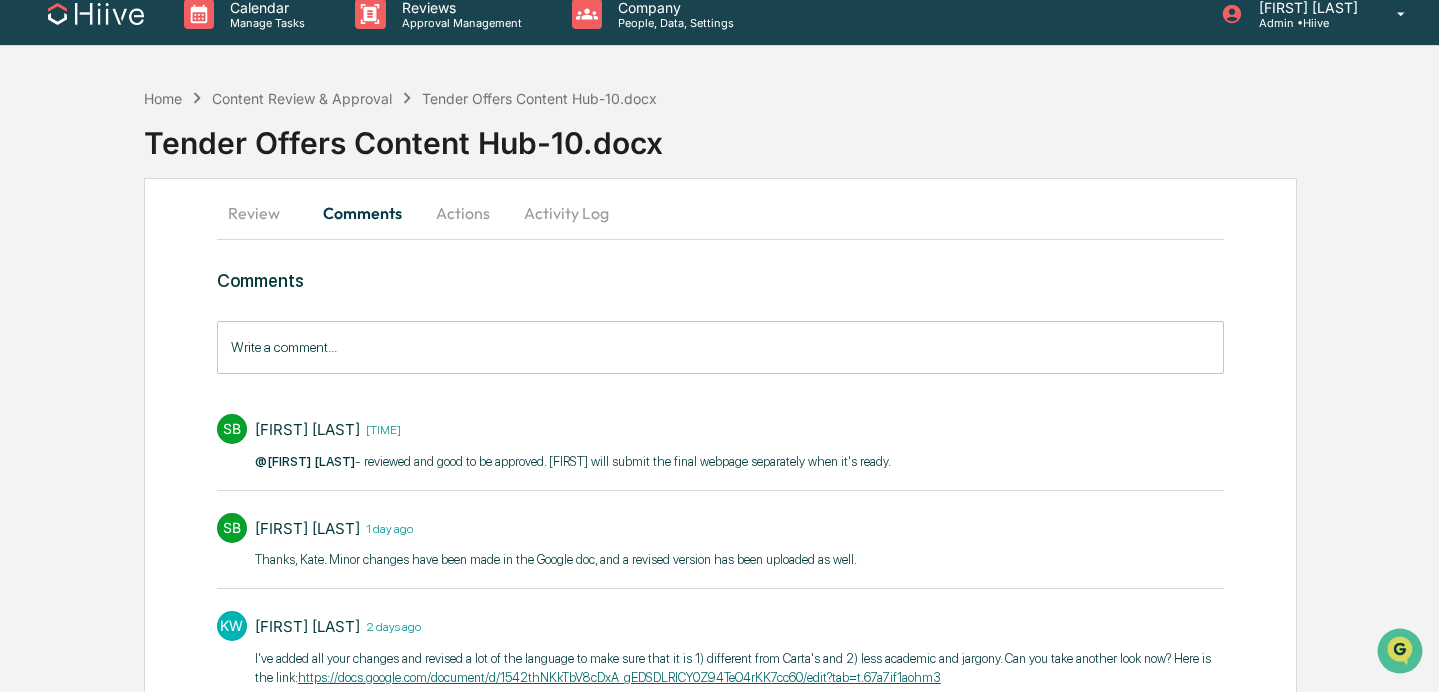 drag, startPoint x: 263, startPoint y: 221, endPoint x: 291, endPoint y: 223, distance: 28.071337 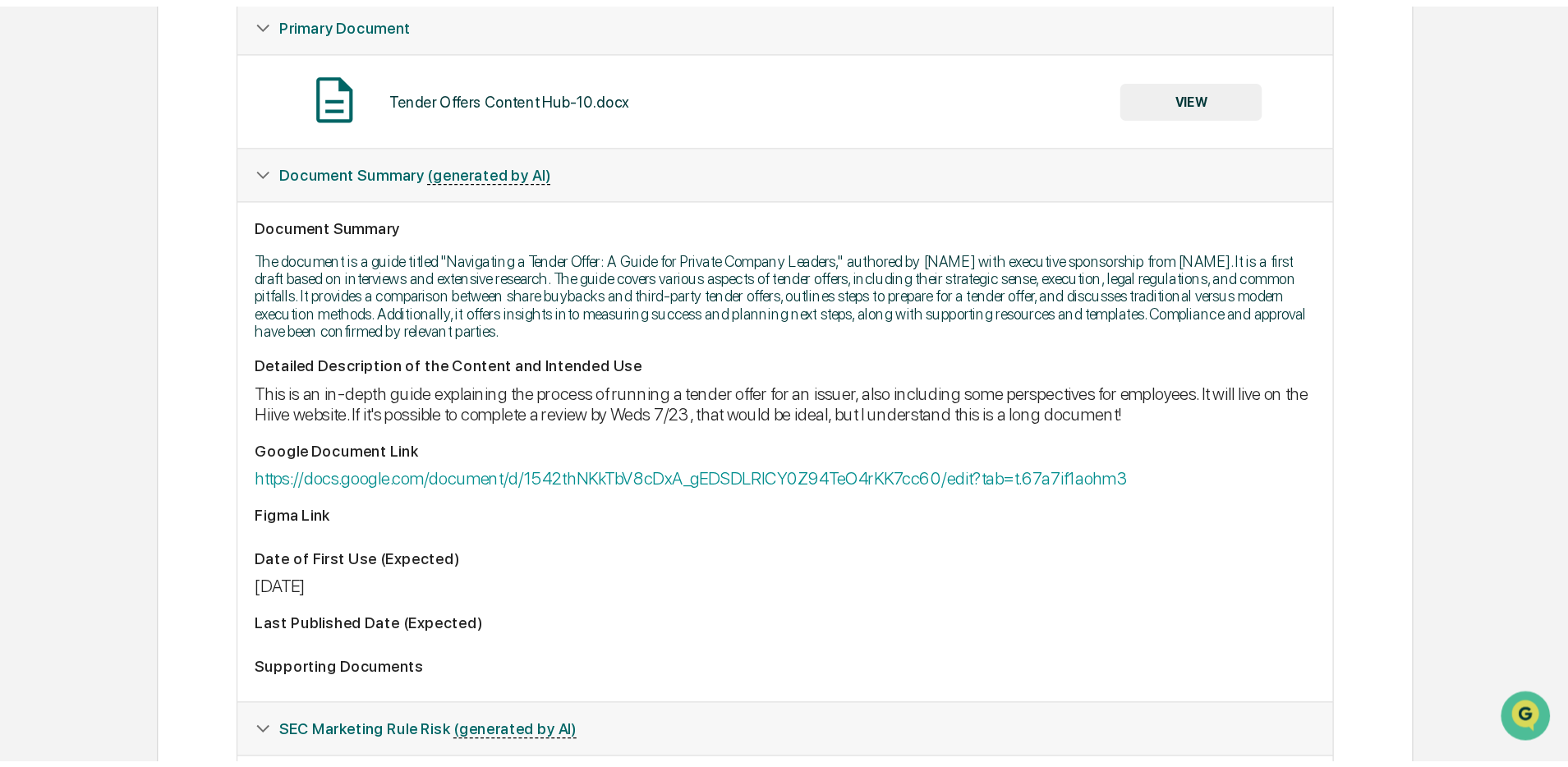 scroll, scrollTop: 335, scrollLeft: 0, axis: vertical 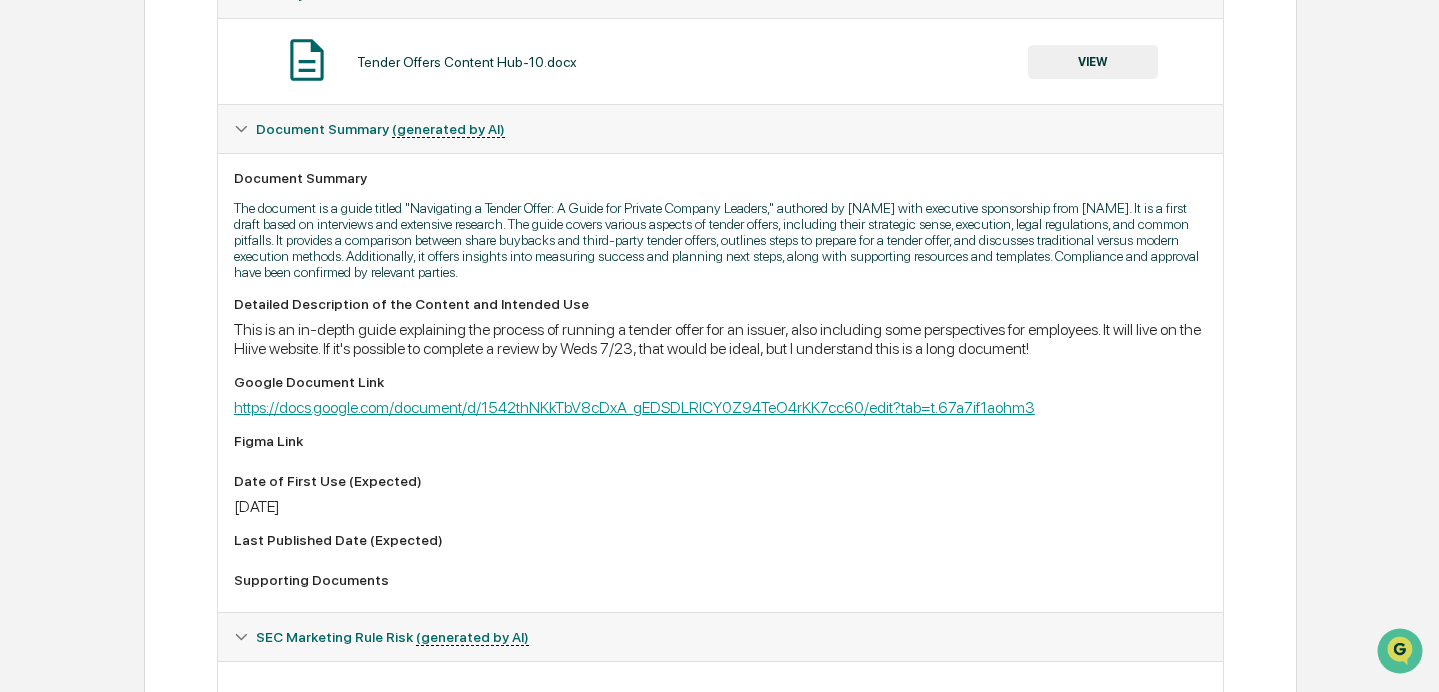 click on "https://docs.google.com/document/d/1542thNKkTbV8cDxA_gEDSDLRlCY0Z94TeO4rKK7cc60/edit?tab=t.67a7if1aohm3" at bounding box center (634, 407) 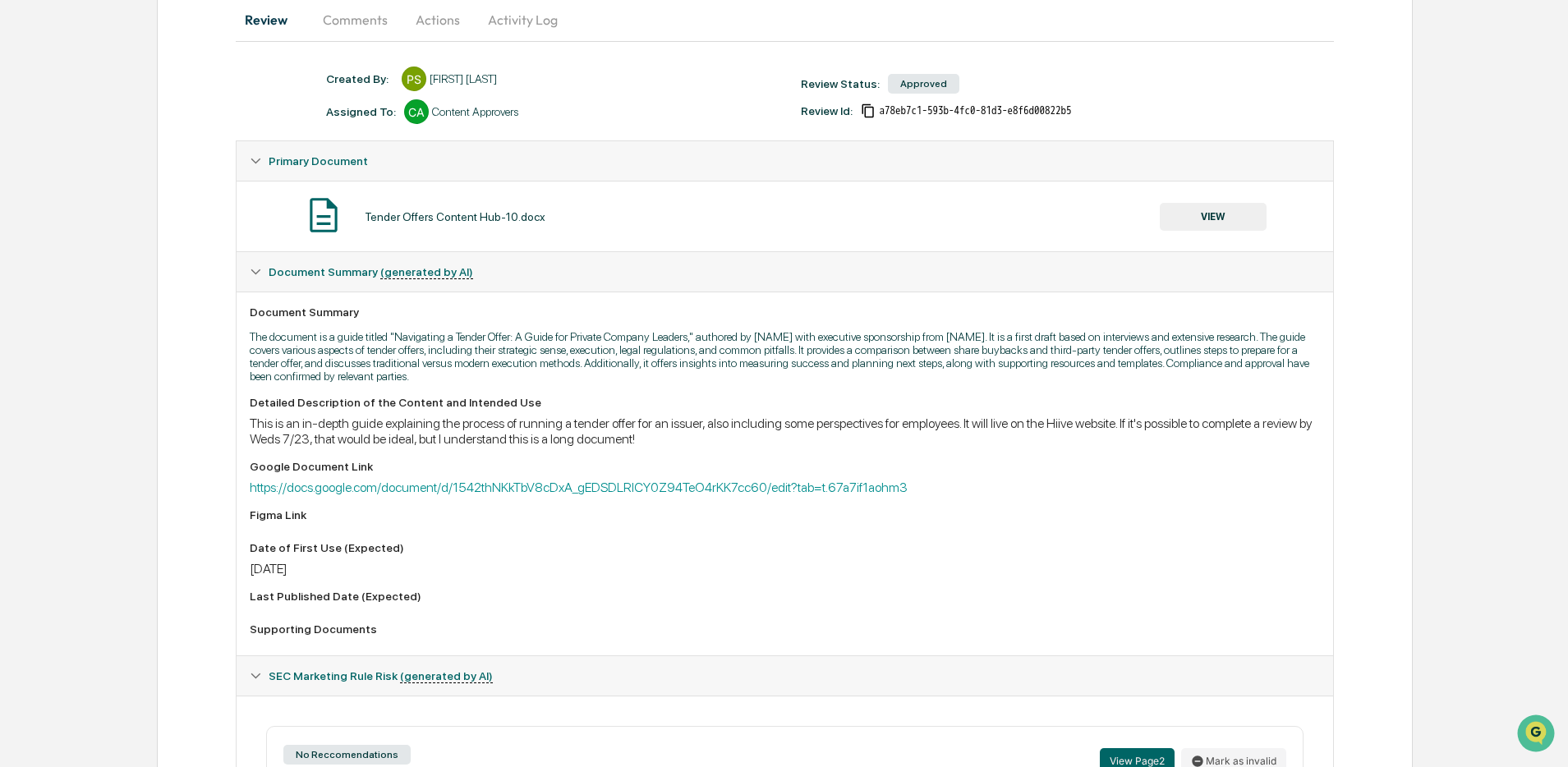 scroll, scrollTop: 0, scrollLeft: 0, axis: both 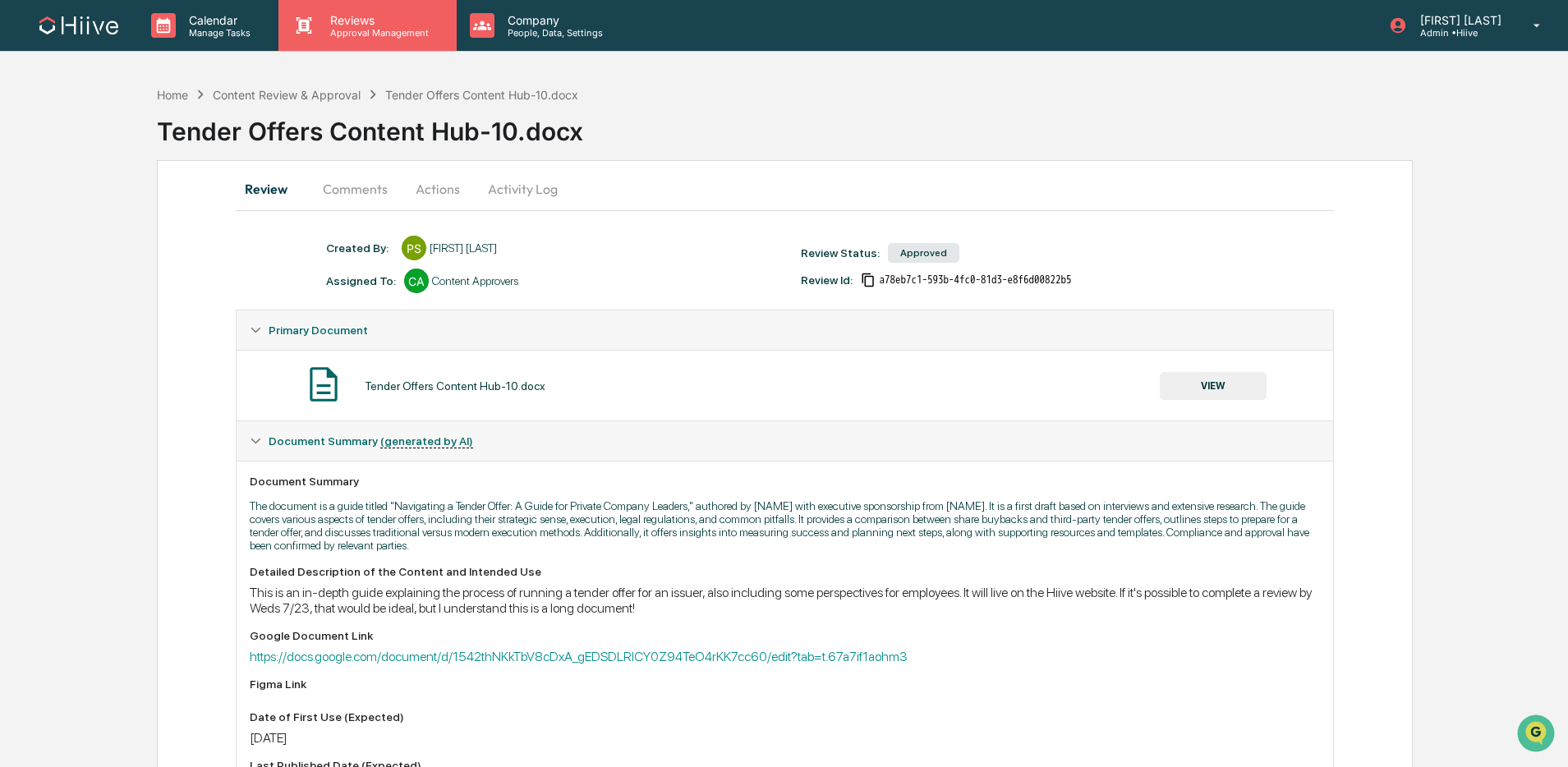 click on "Reviews Approval Management" at bounding box center [367, 25] 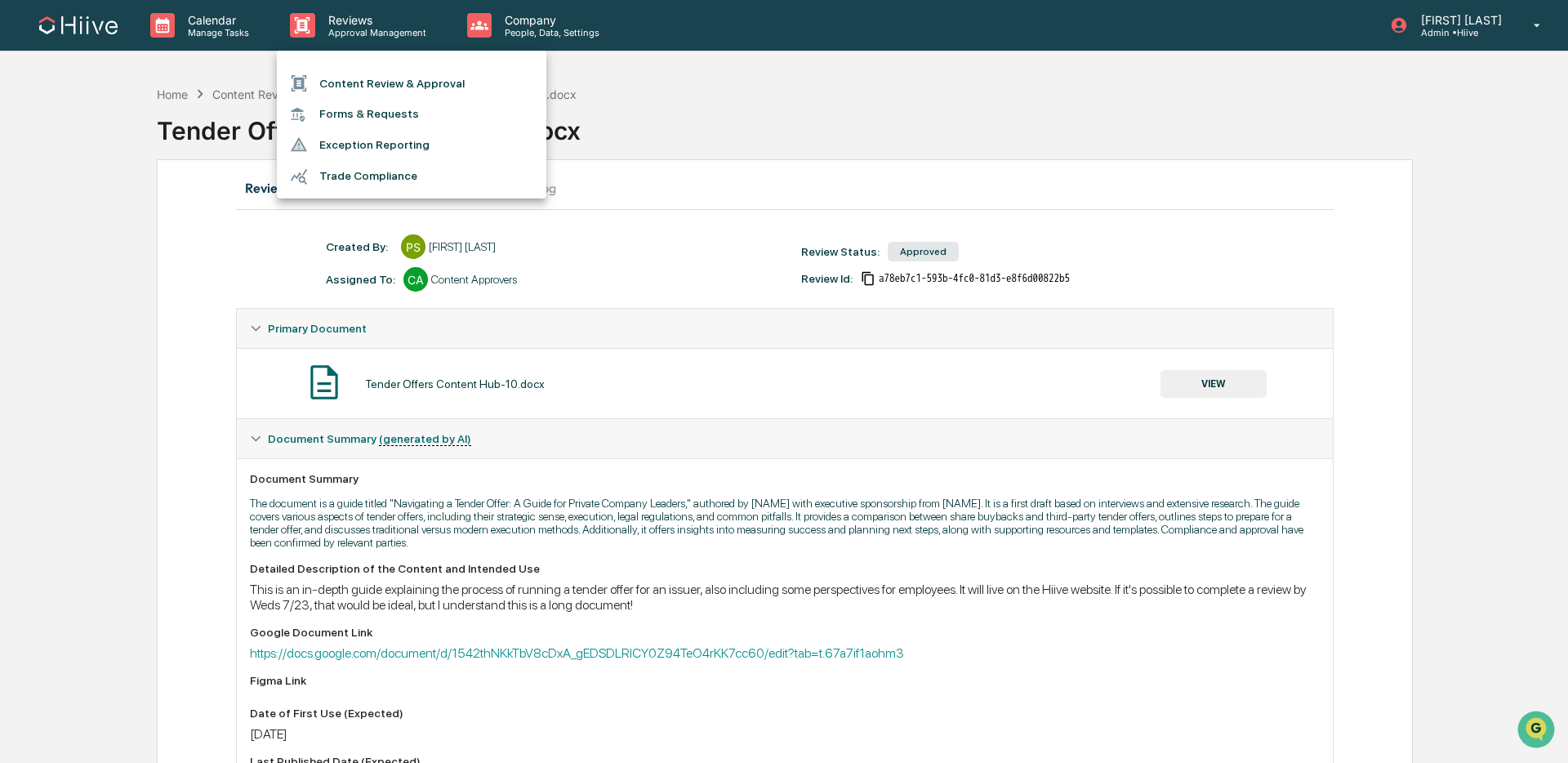 click on "Content Review & Approval" at bounding box center [412, 83] 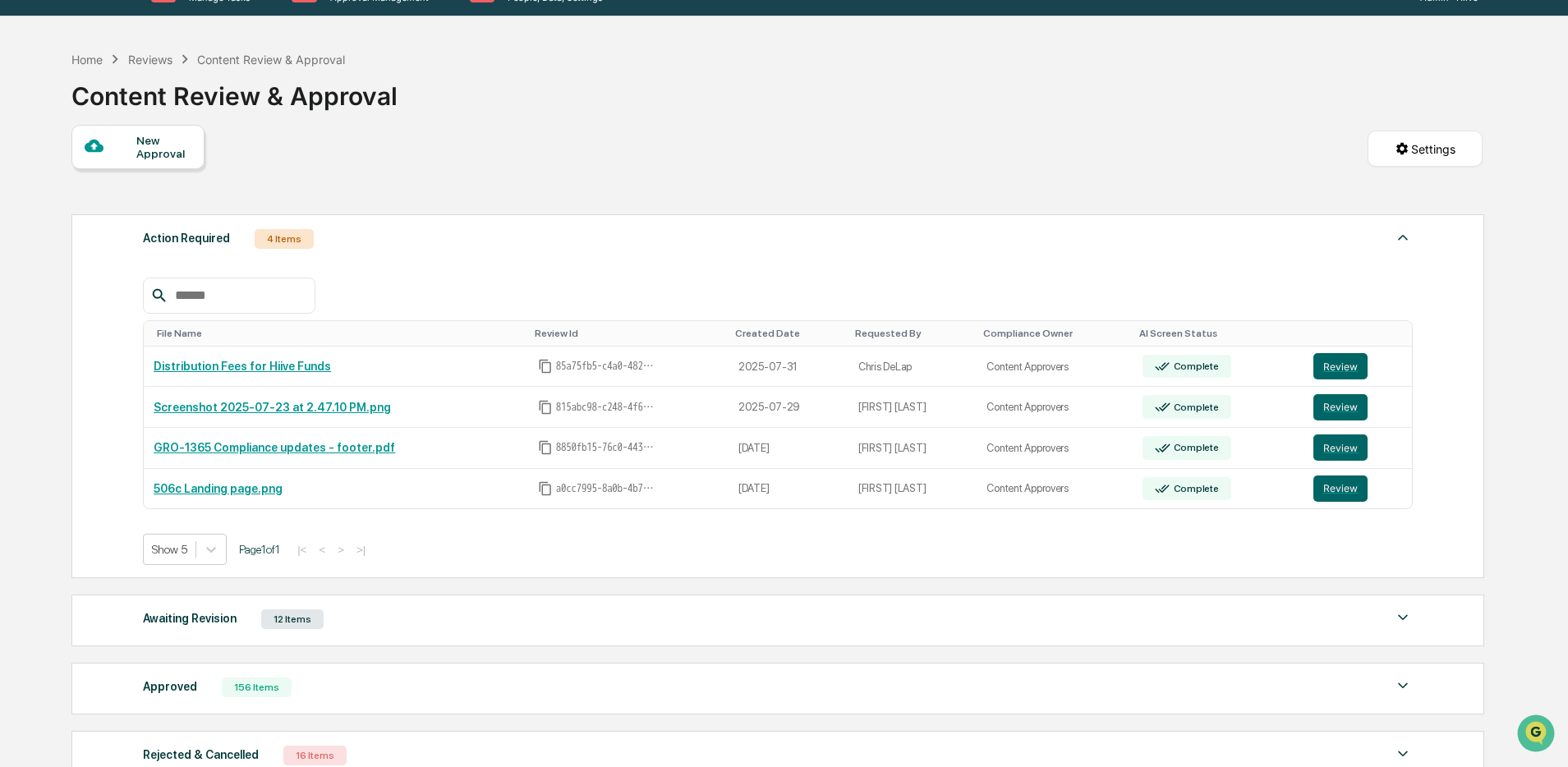 scroll, scrollTop: 0, scrollLeft: 0, axis: both 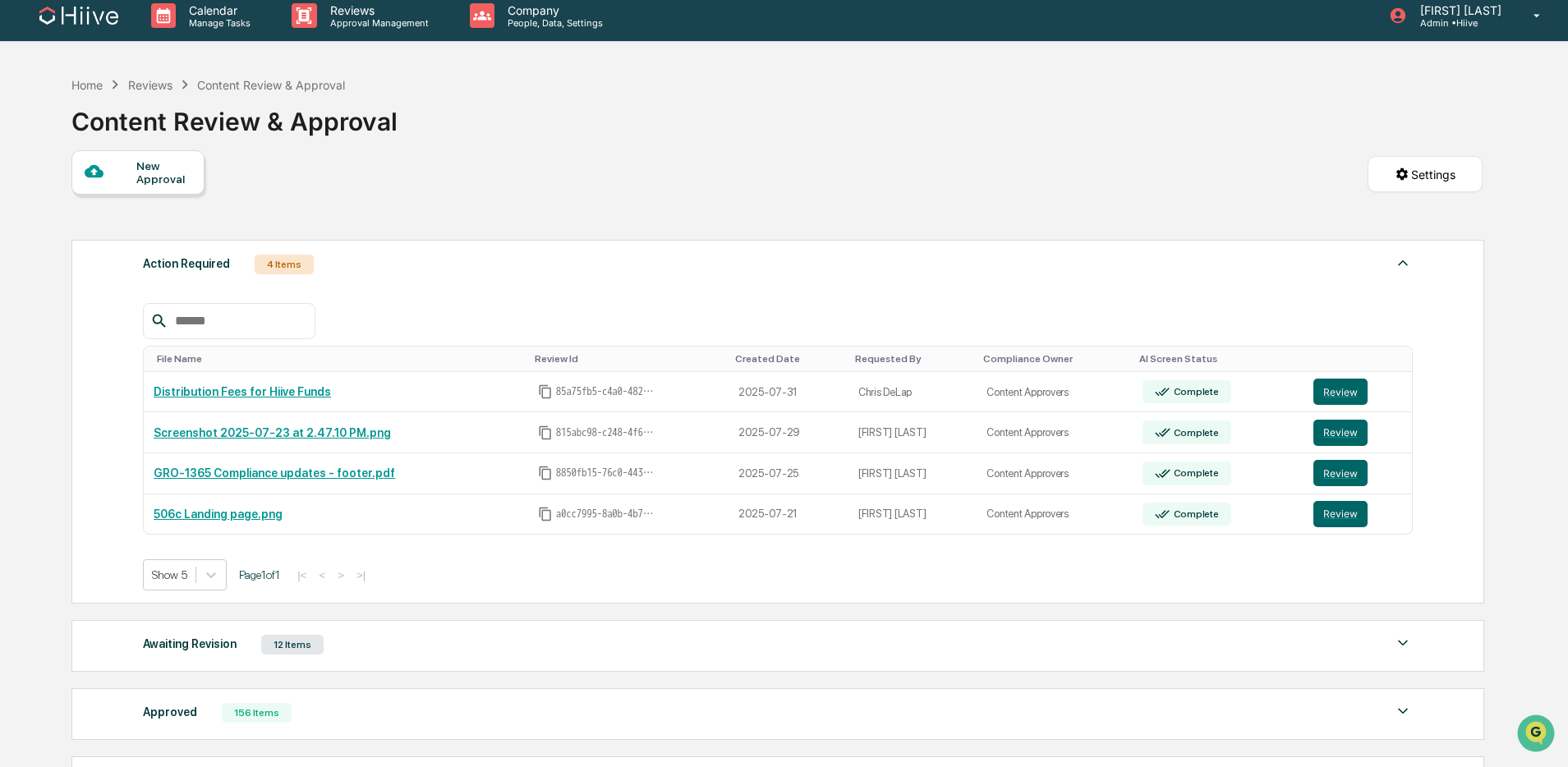 click on "New Approval Settings" at bounding box center [777, 191] 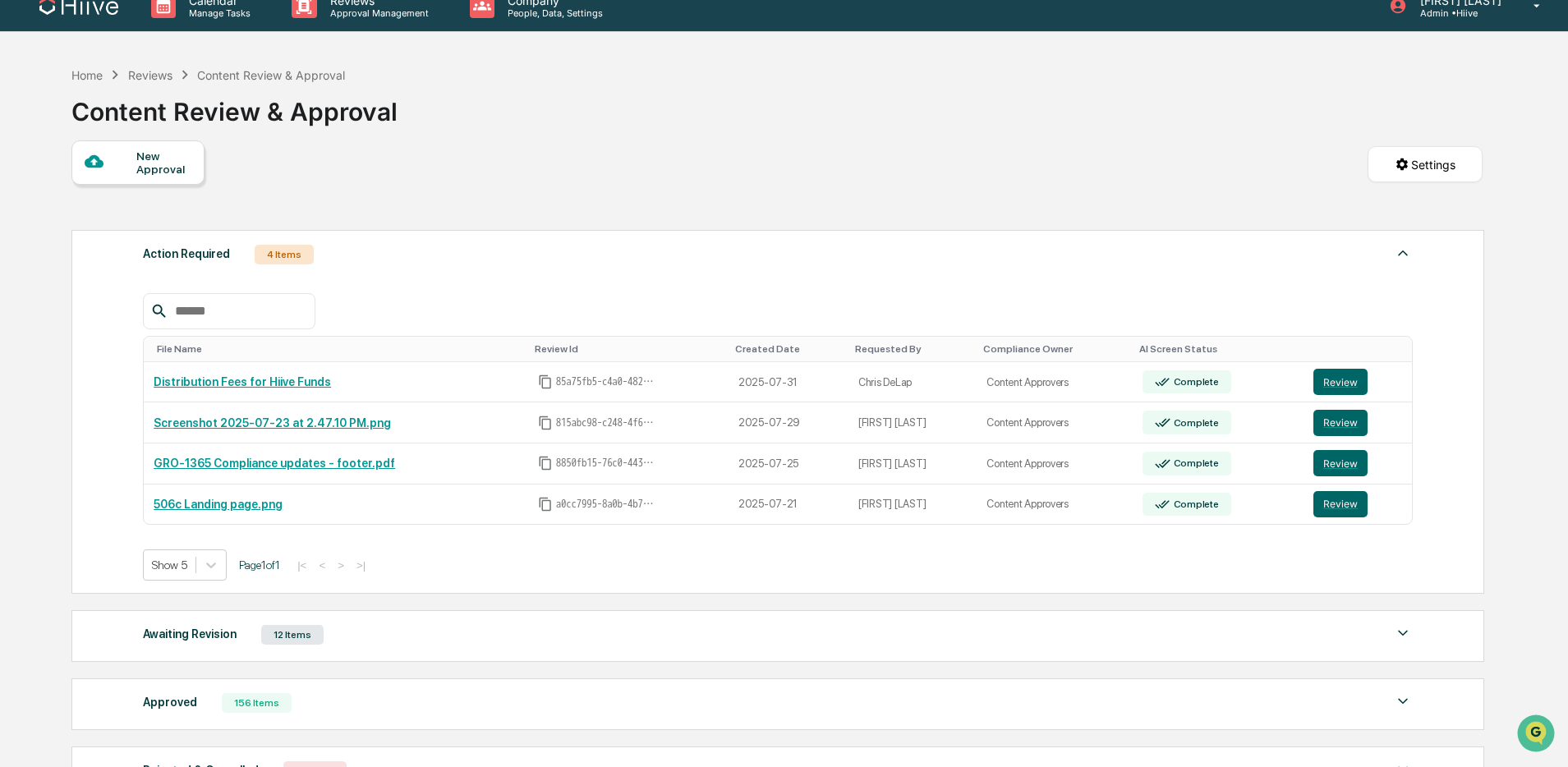 scroll, scrollTop: 25, scrollLeft: 0, axis: vertical 